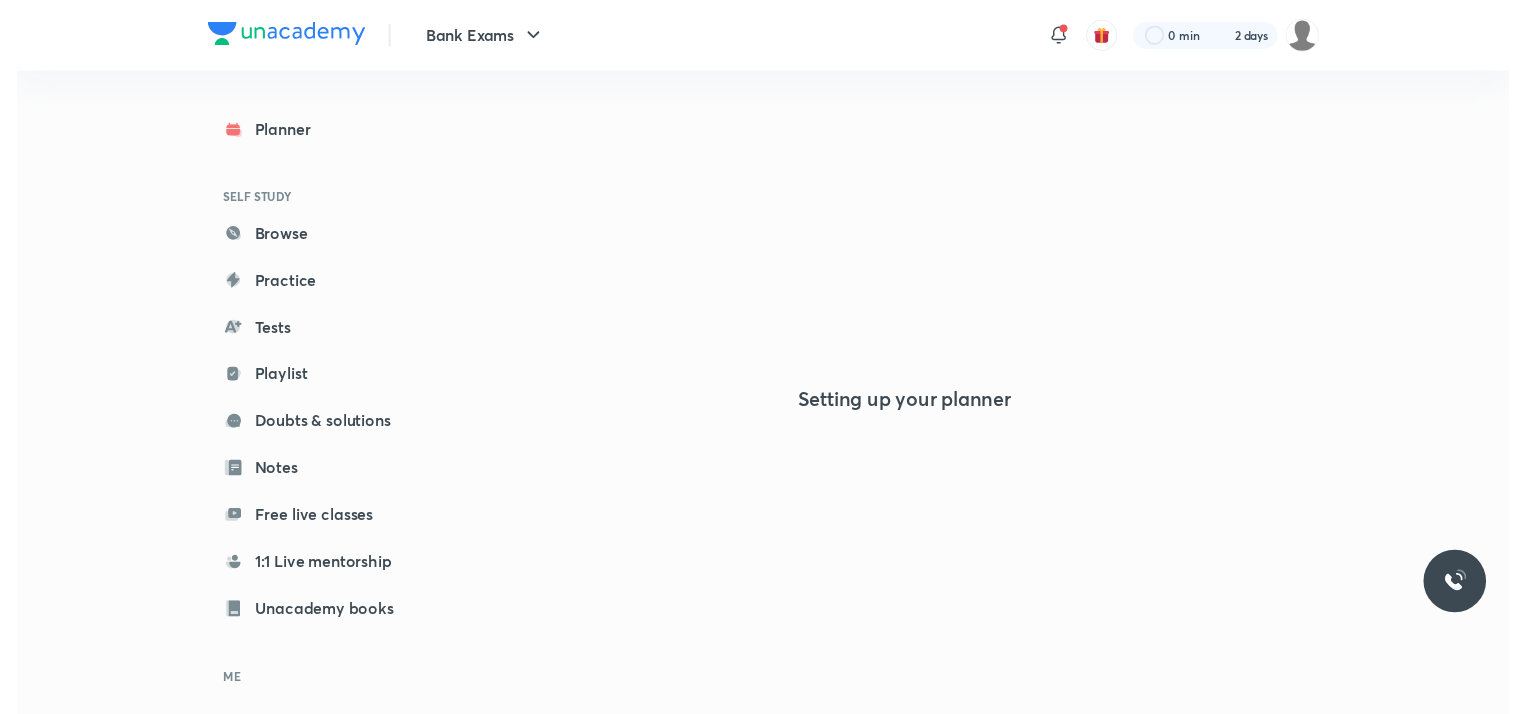 scroll, scrollTop: 0, scrollLeft: 0, axis: both 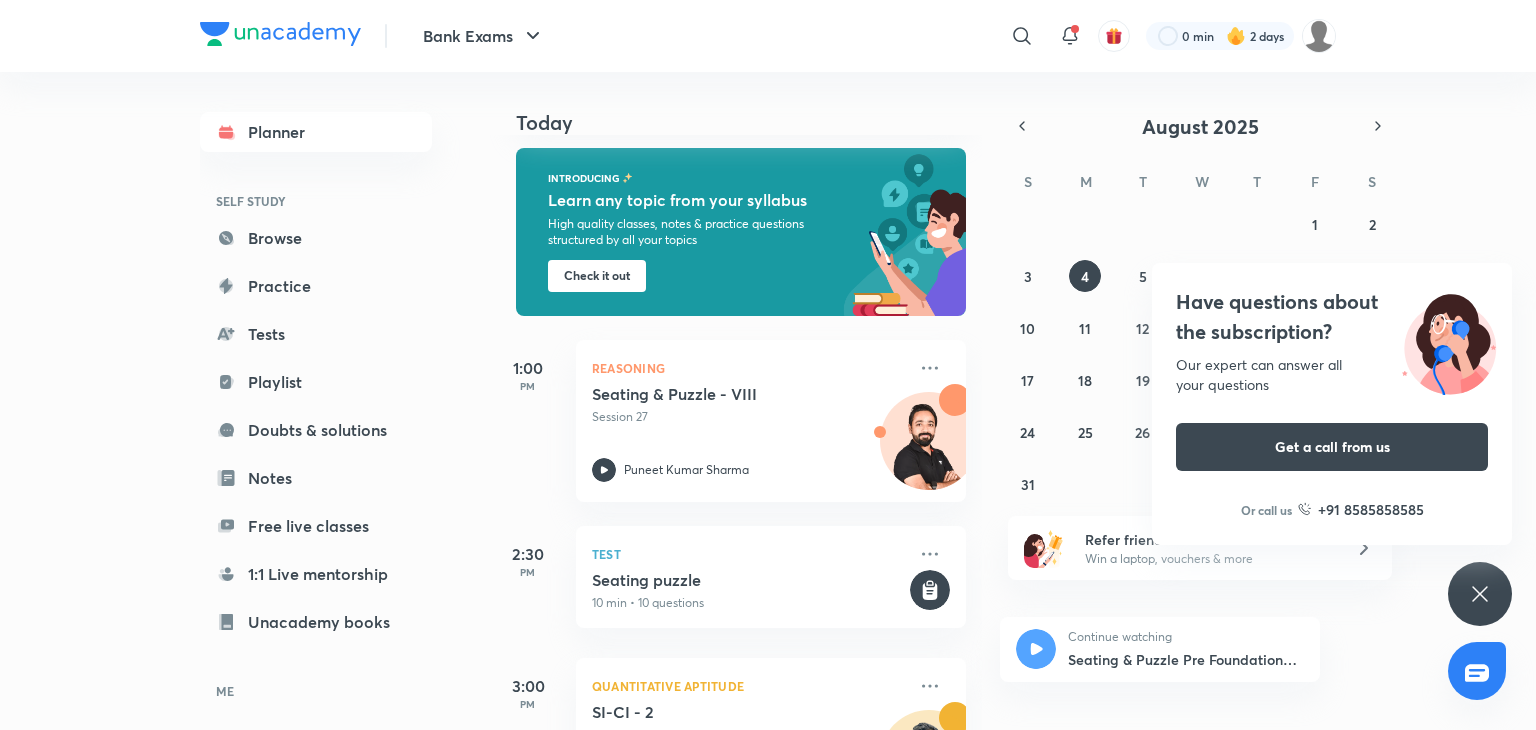 click 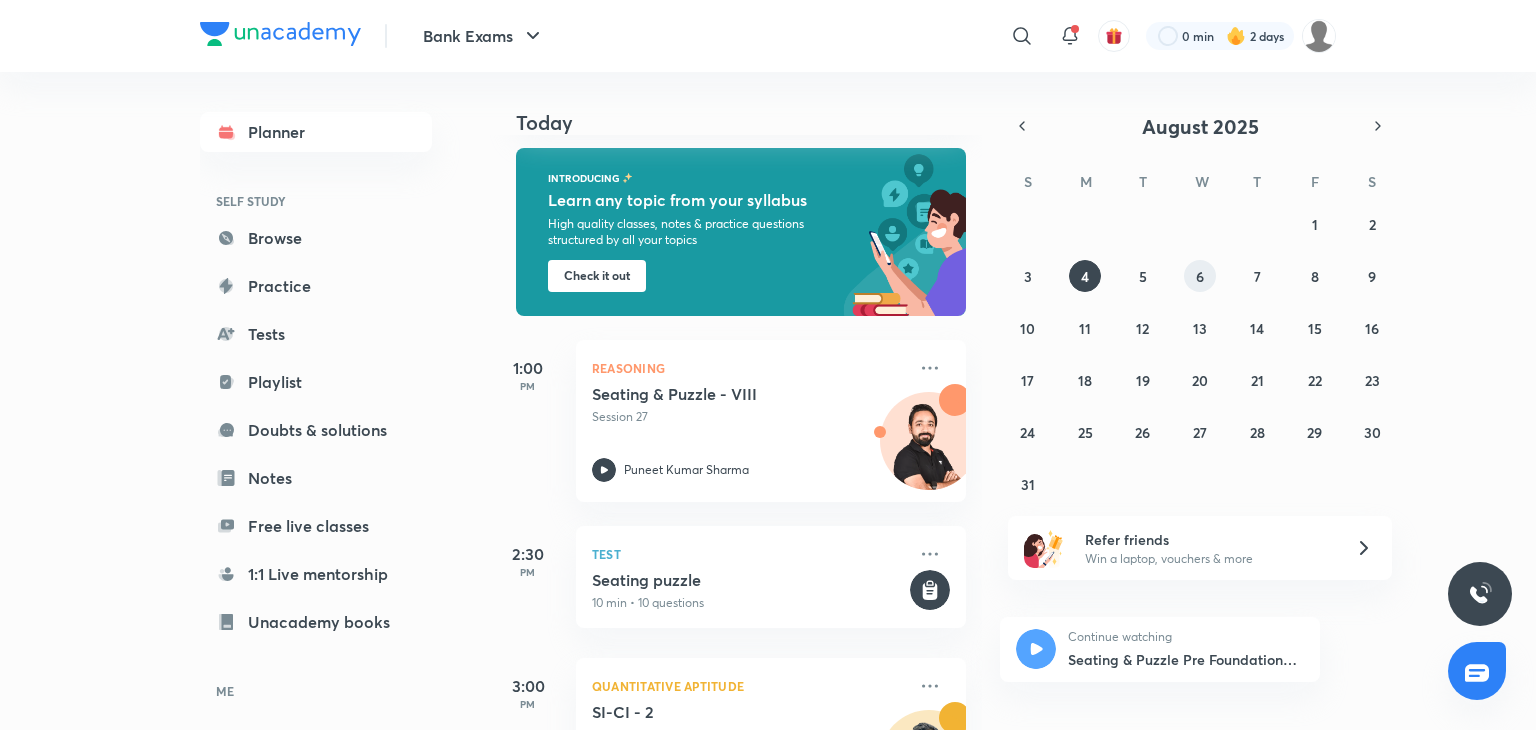 click on "6" at bounding box center [1200, 276] 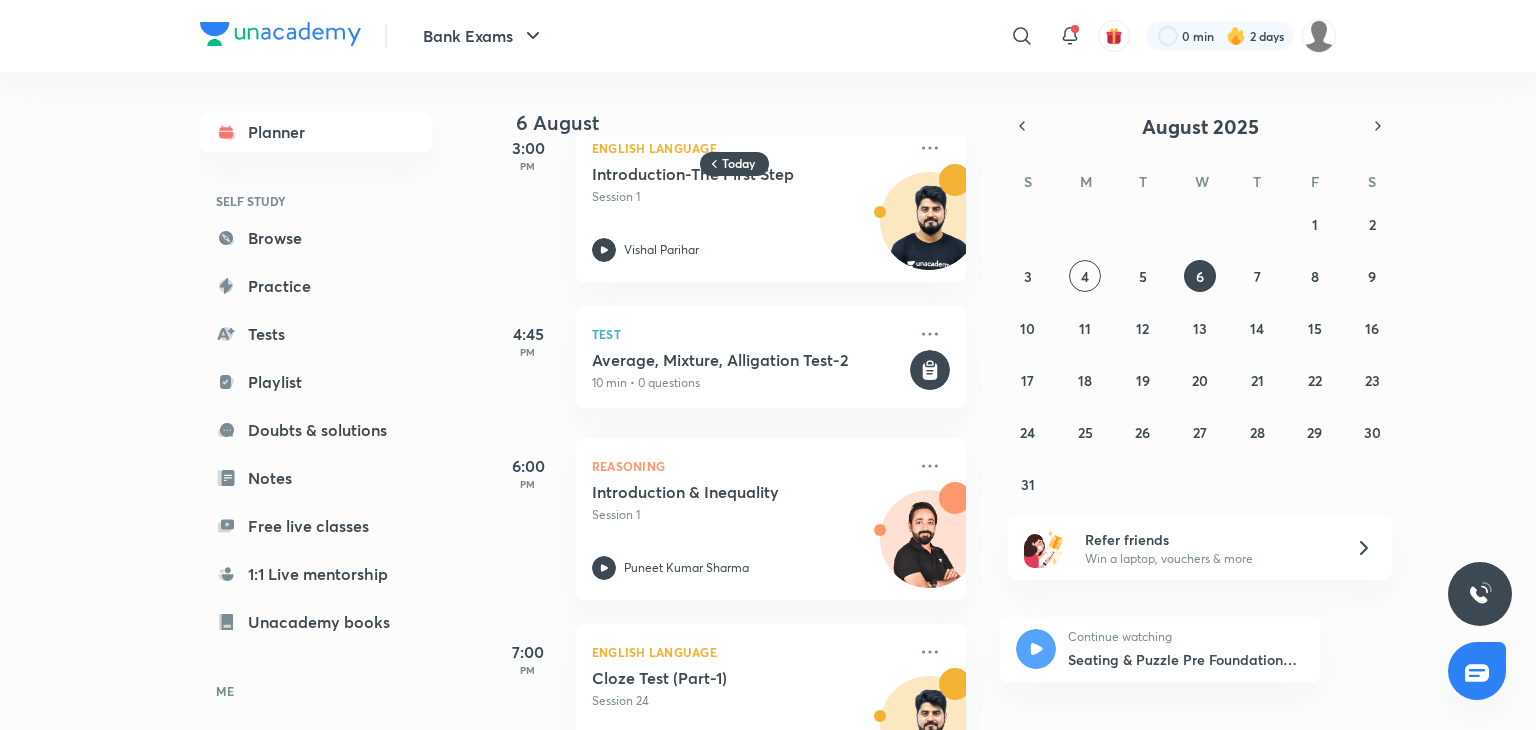 scroll, scrollTop: 918, scrollLeft: 0, axis: vertical 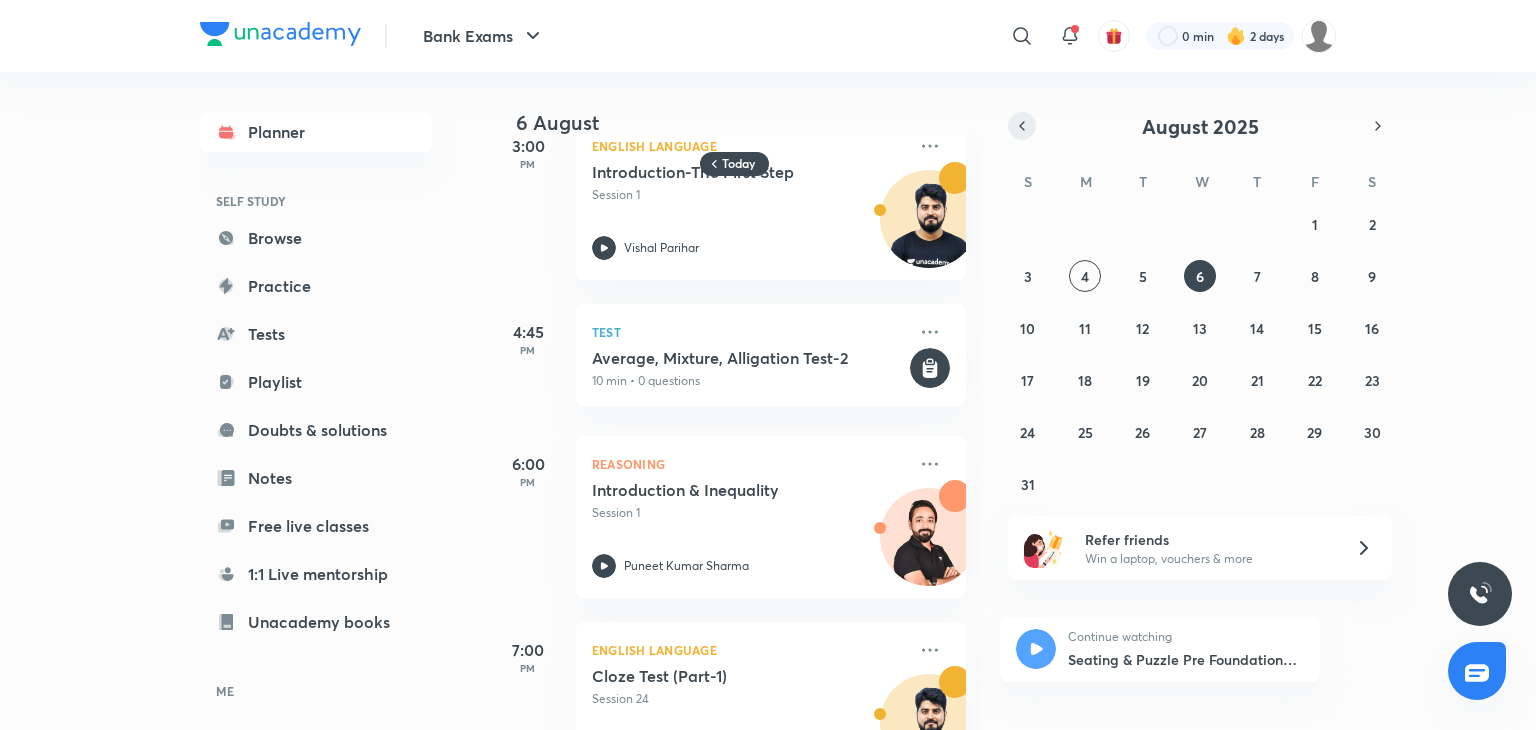 click 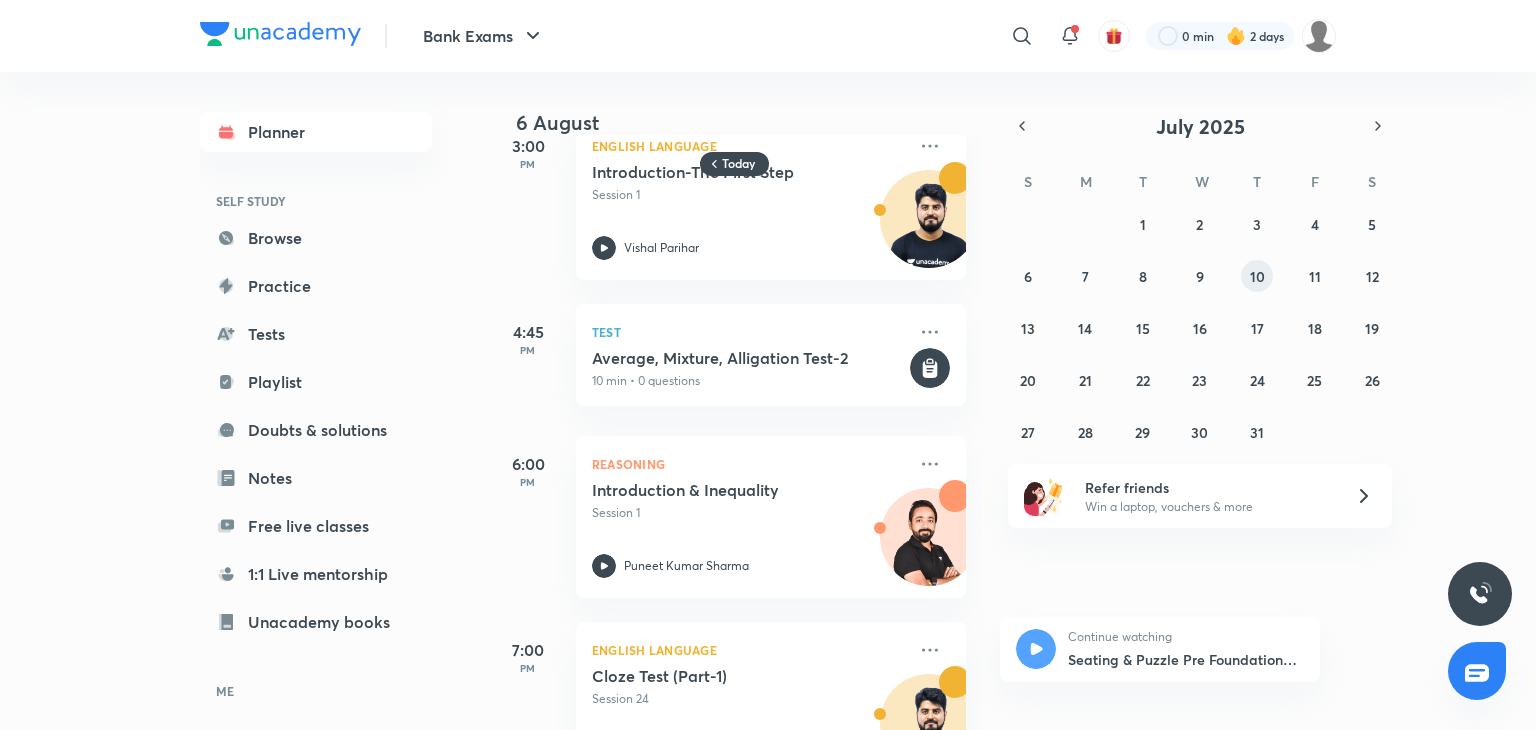 click on "10" at bounding box center [1257, 276] 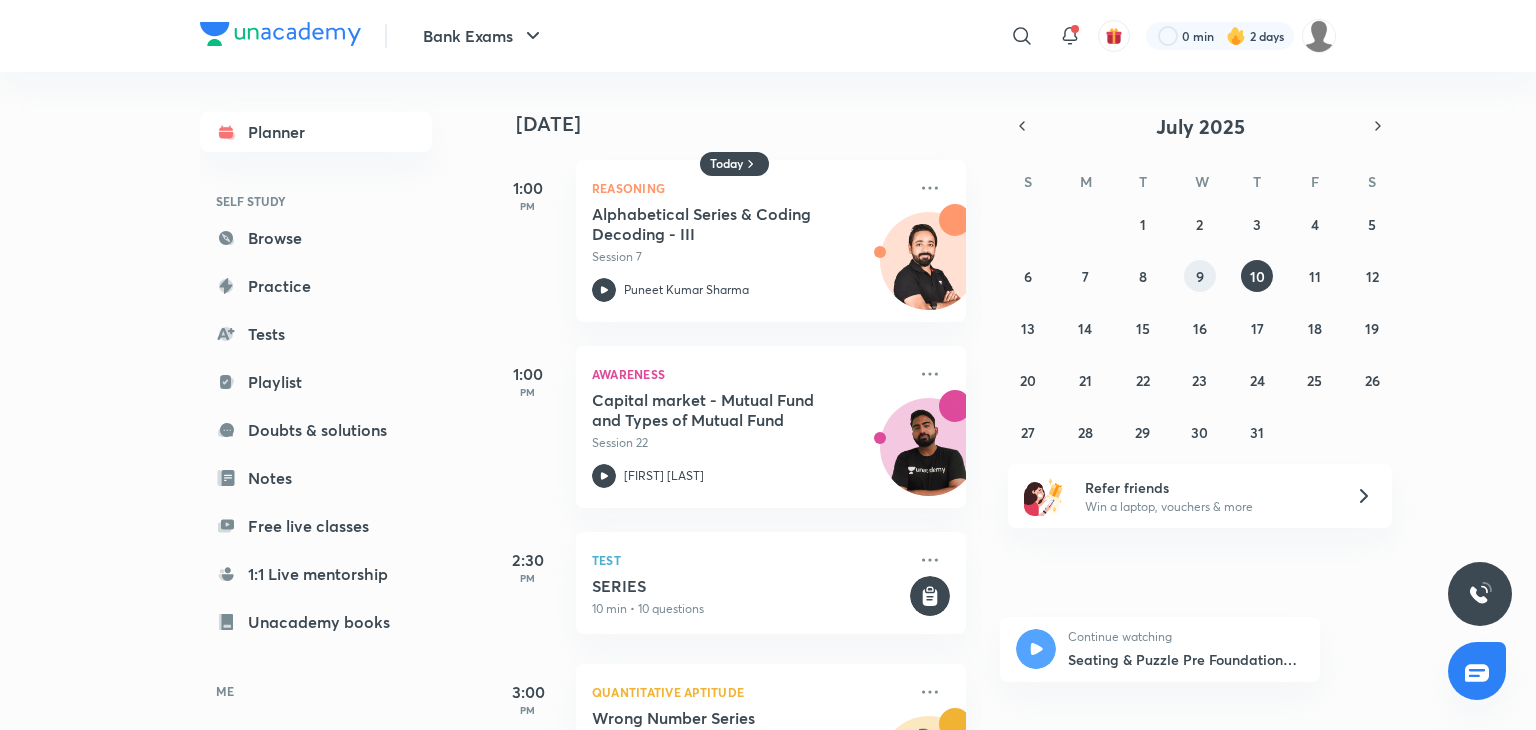 click on "9" at bounding box center [1200, 276] 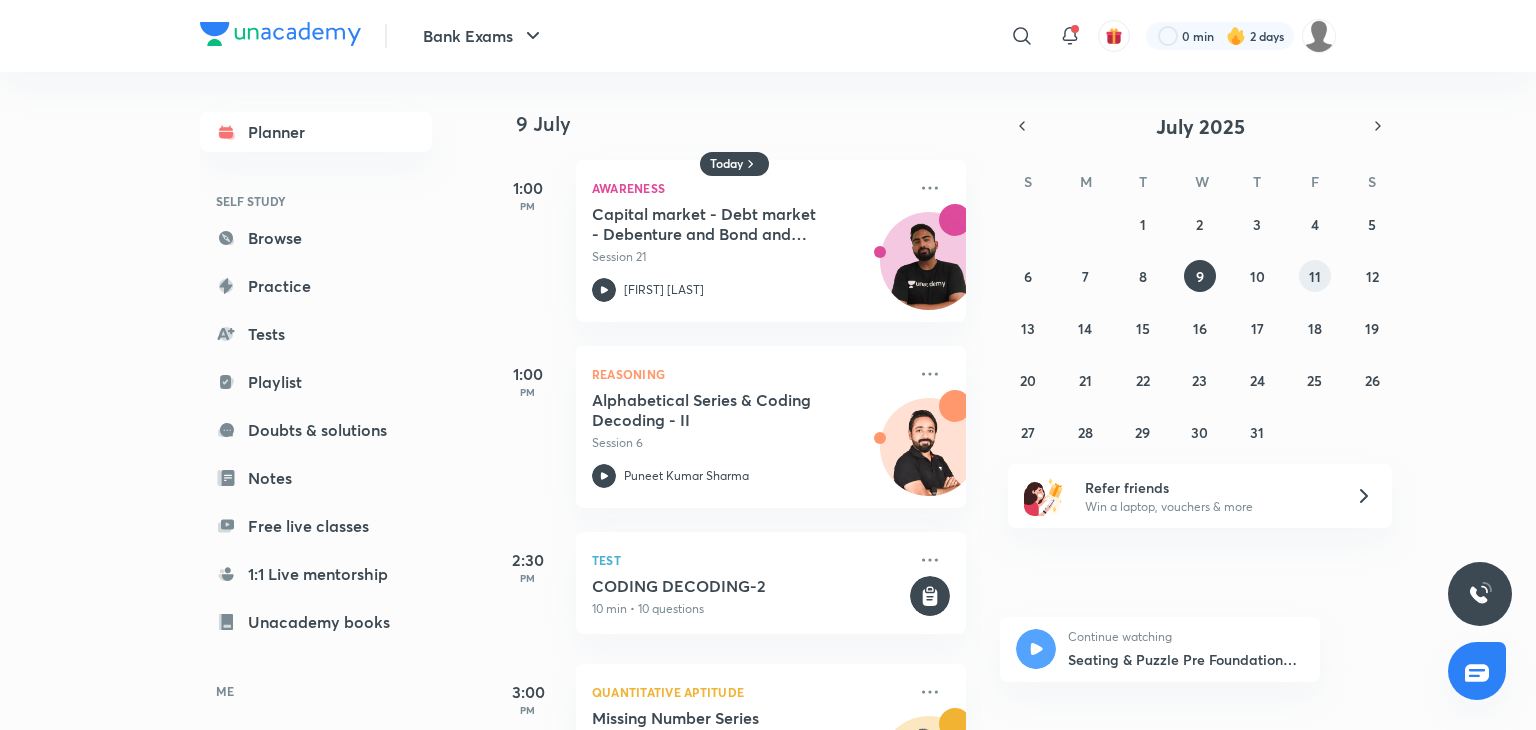 click on "11" at bounding box center [1315, 276] 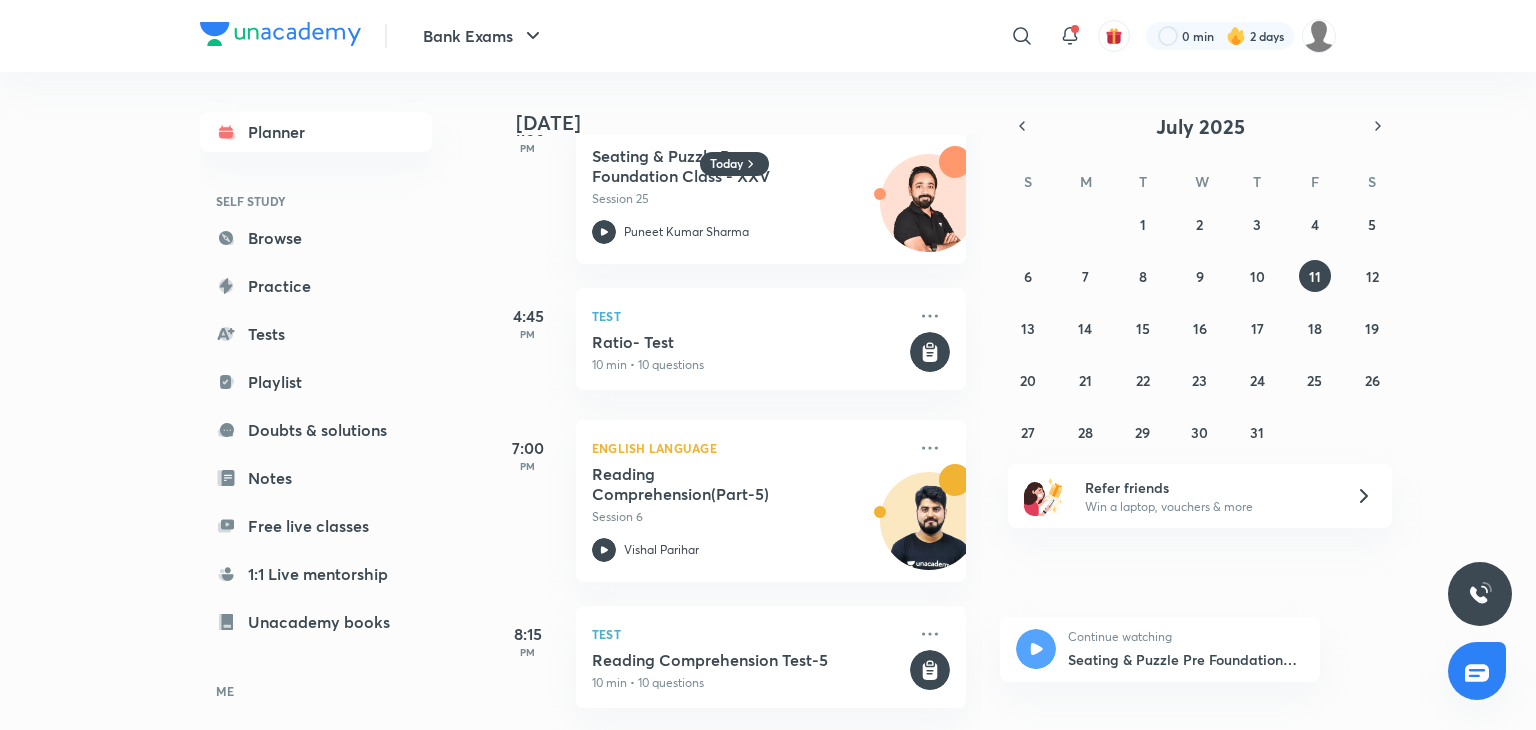 scroll, scrollTop: 0, scrollLeft: 0, axis: both 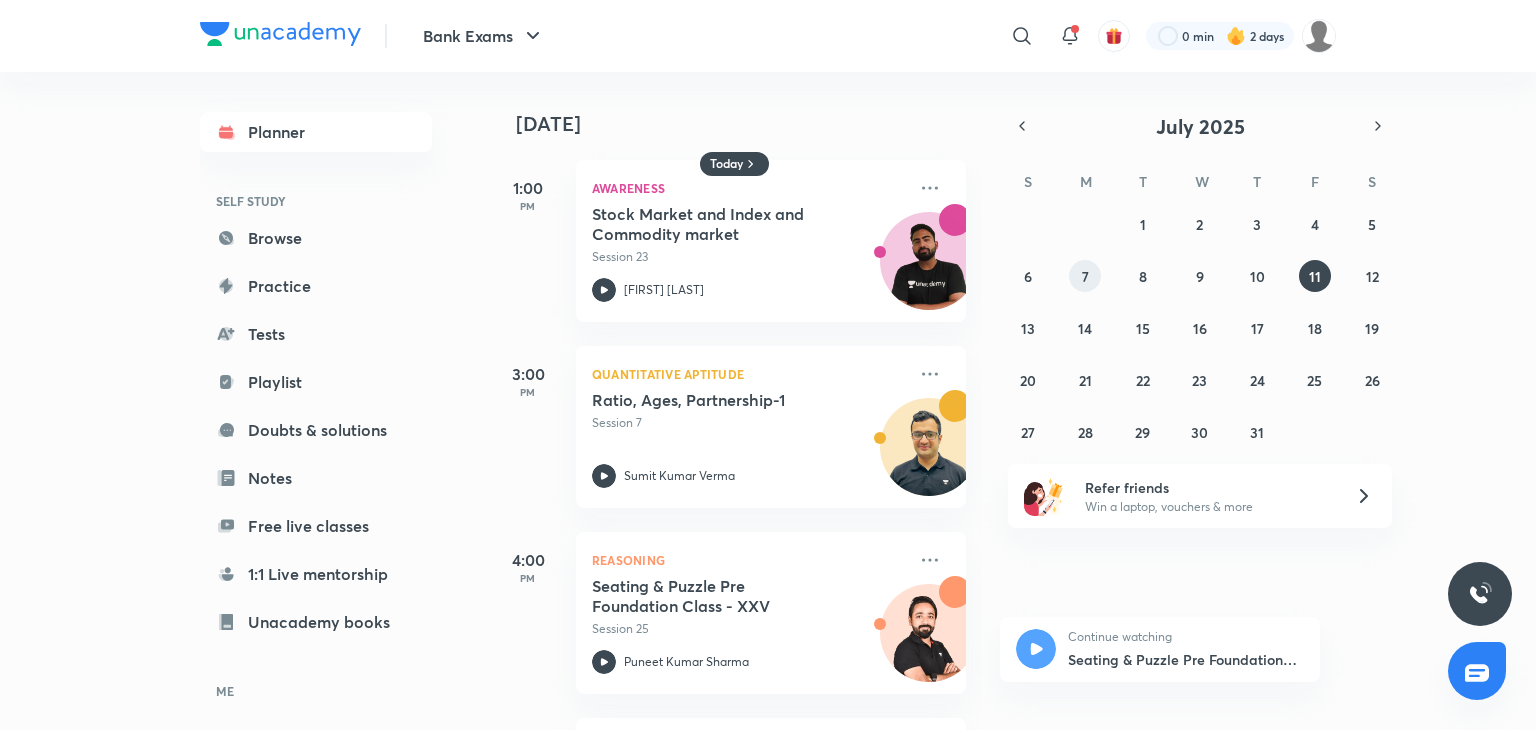 click on "7" at bounding box center [1085, 276] 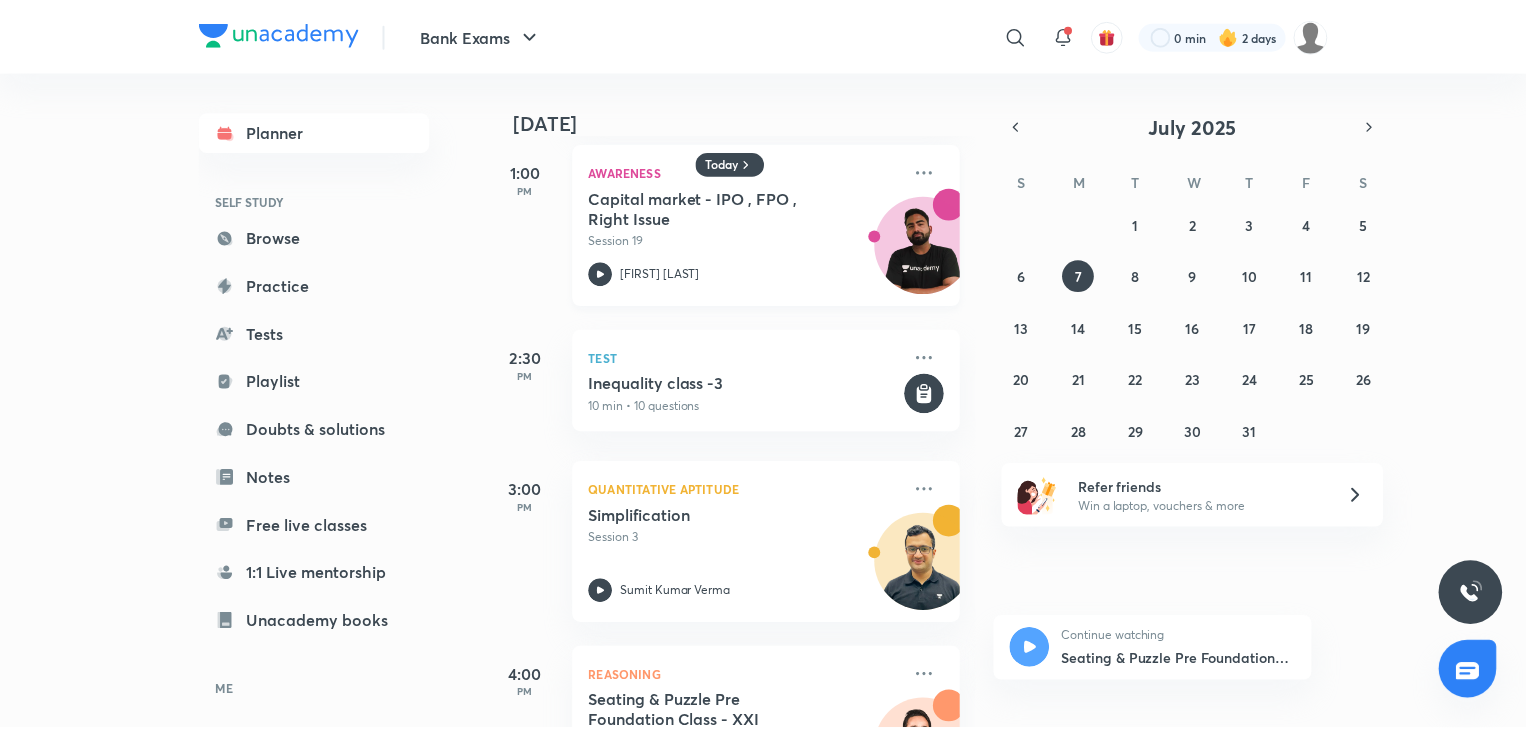 scroll, scrollTop: 203, scrollLeft: 0, axis: vertical 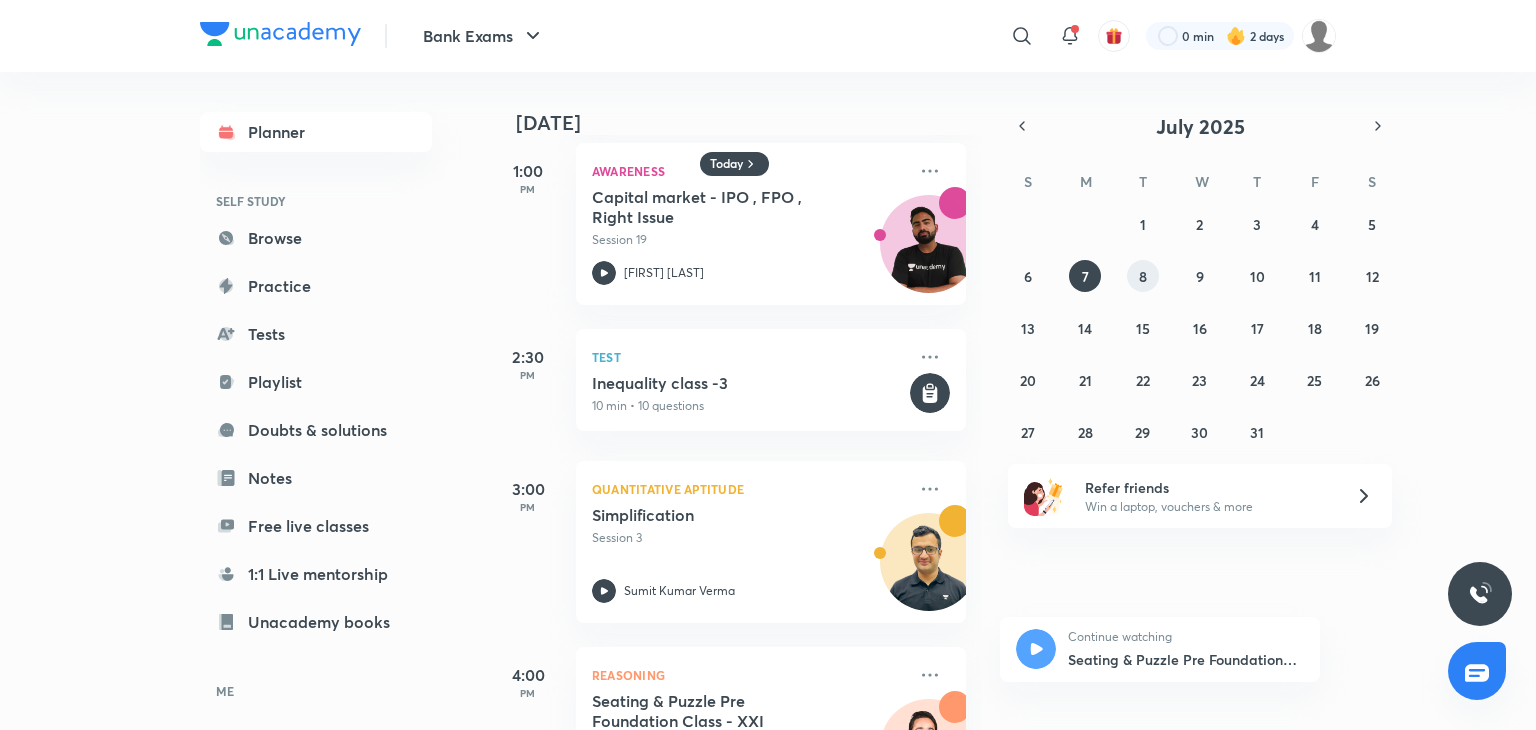 click on "8" at bounding box center (1143, 276) 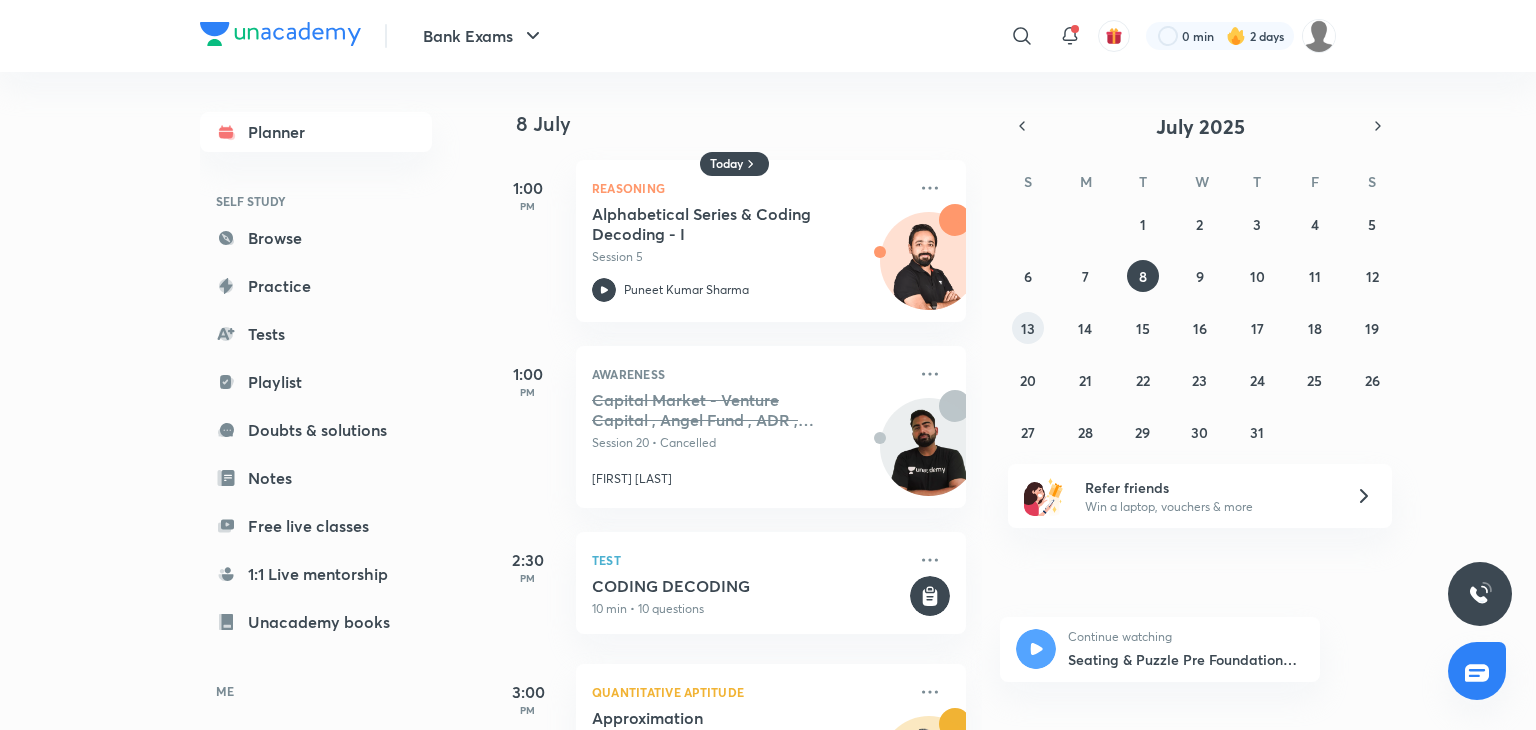 click on "13" at bounding box center [1028, 328] 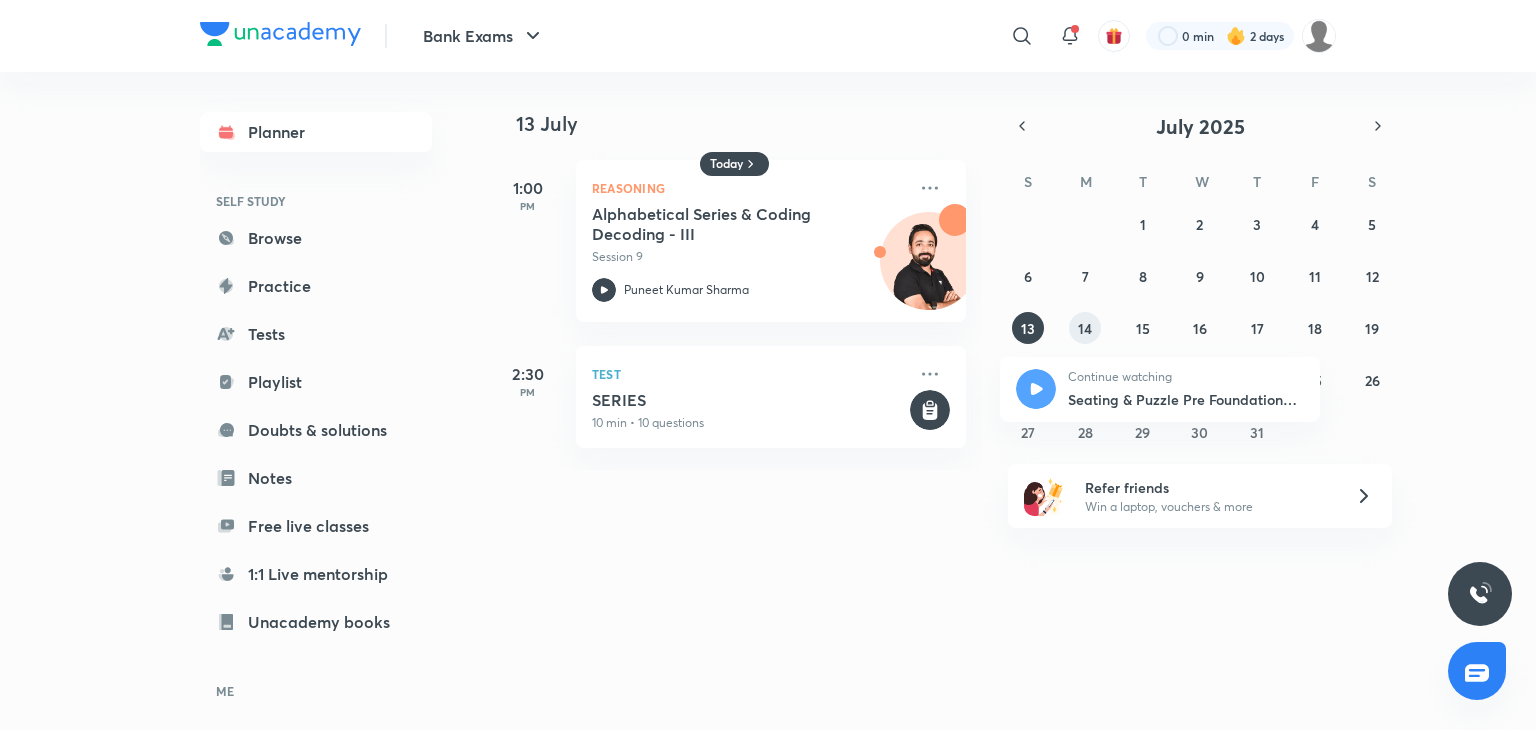click on "14" at bounding box center (1085, 328) 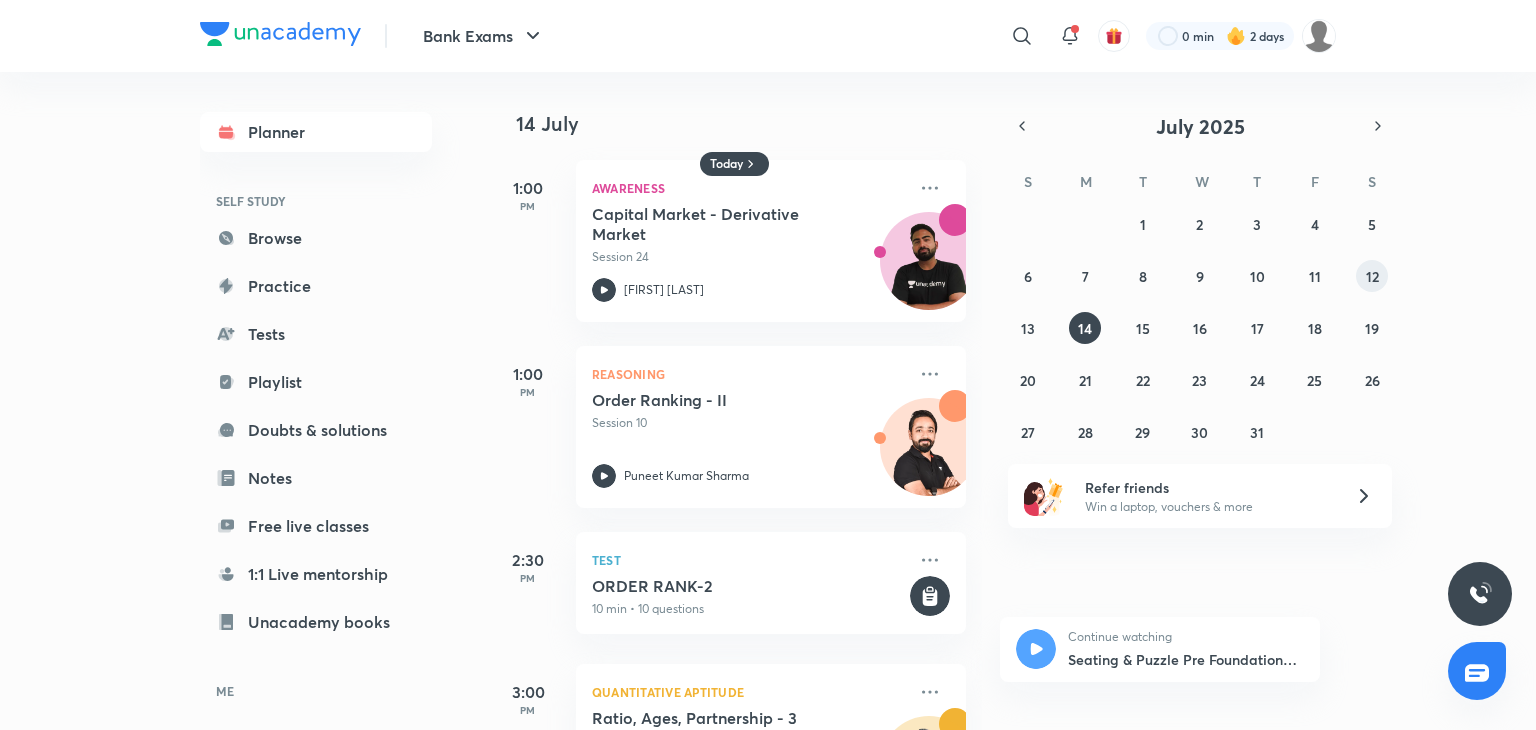 click on "12" at bounding box center (1372, 276) 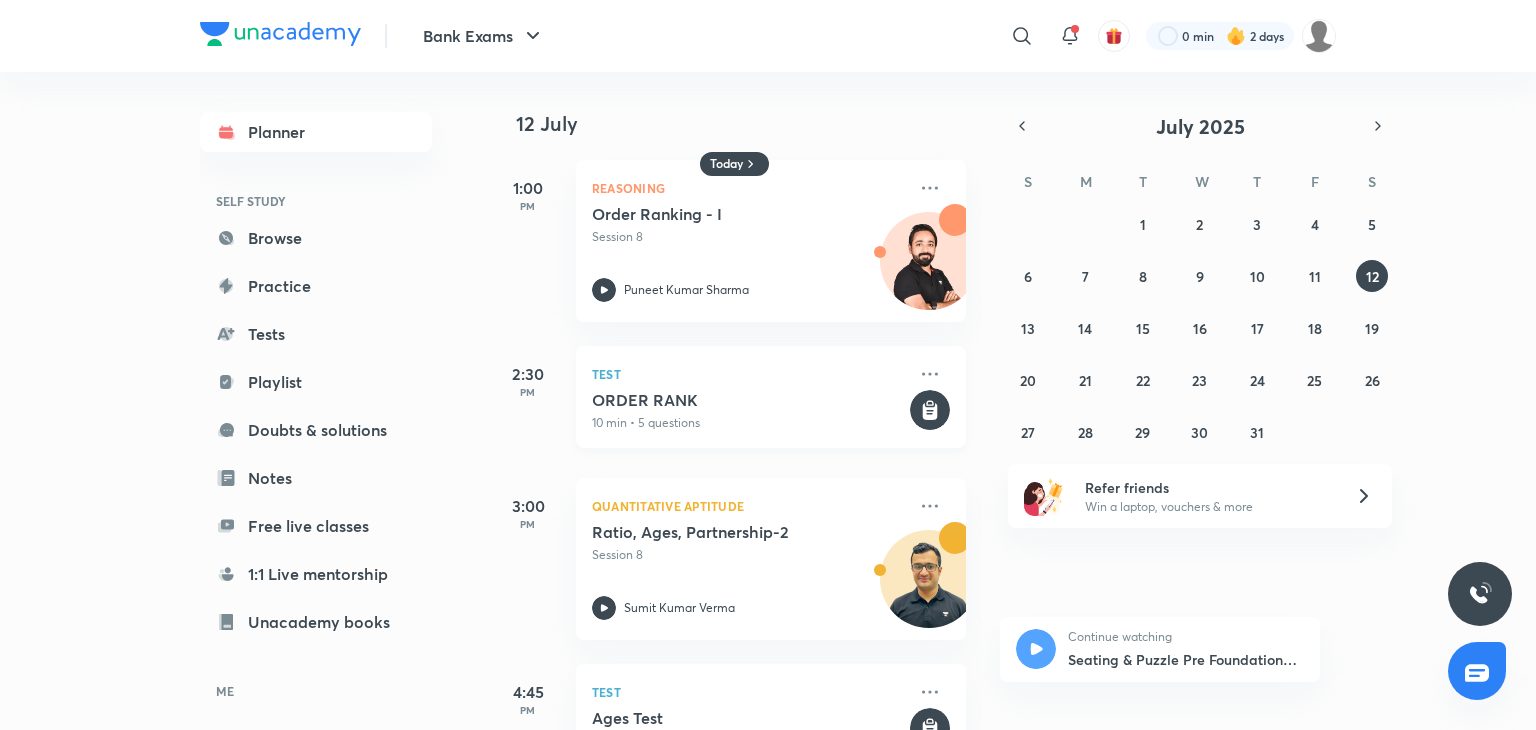 click on "ORDER RANK" at bounding box center [749, 400] 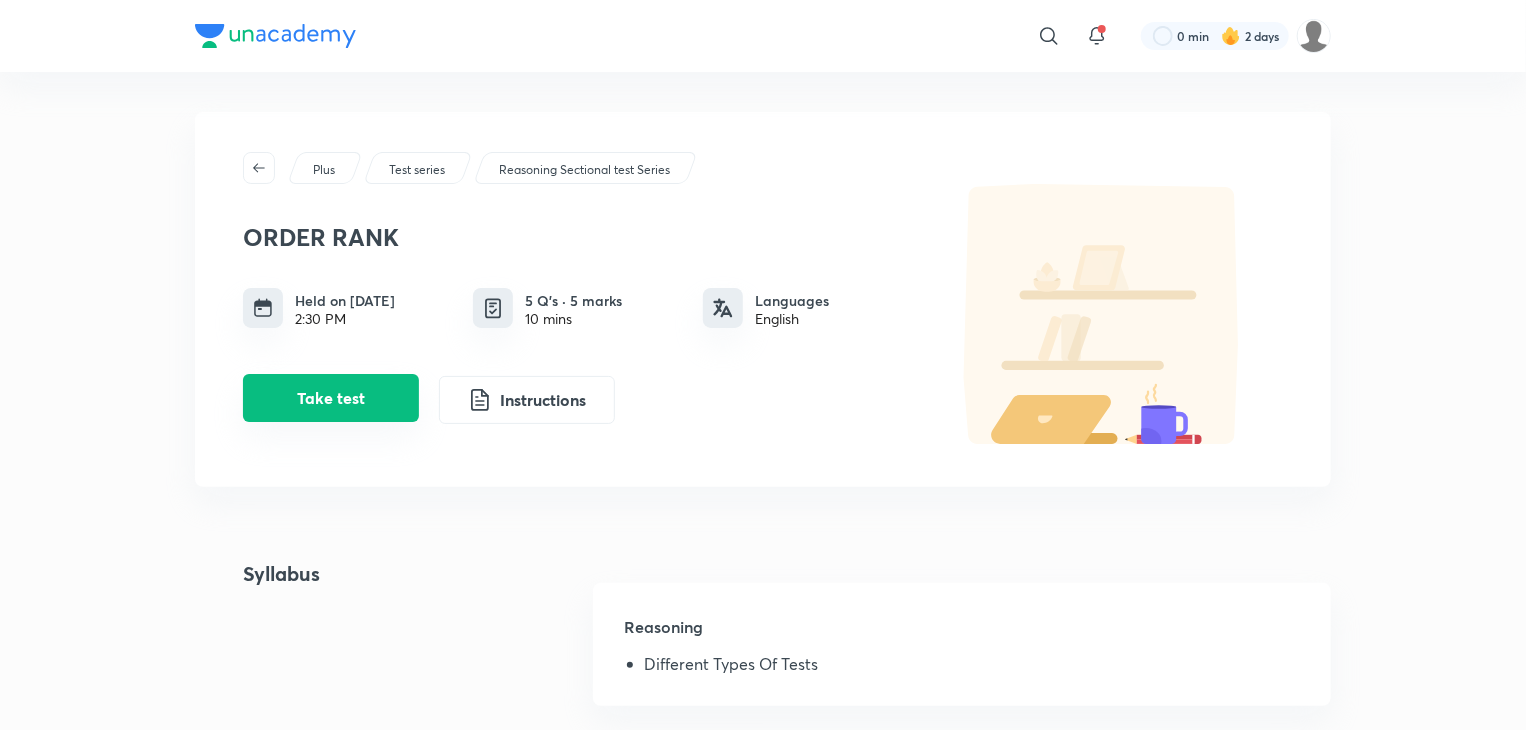 click on "Take test" at bounding box center [331, 398] 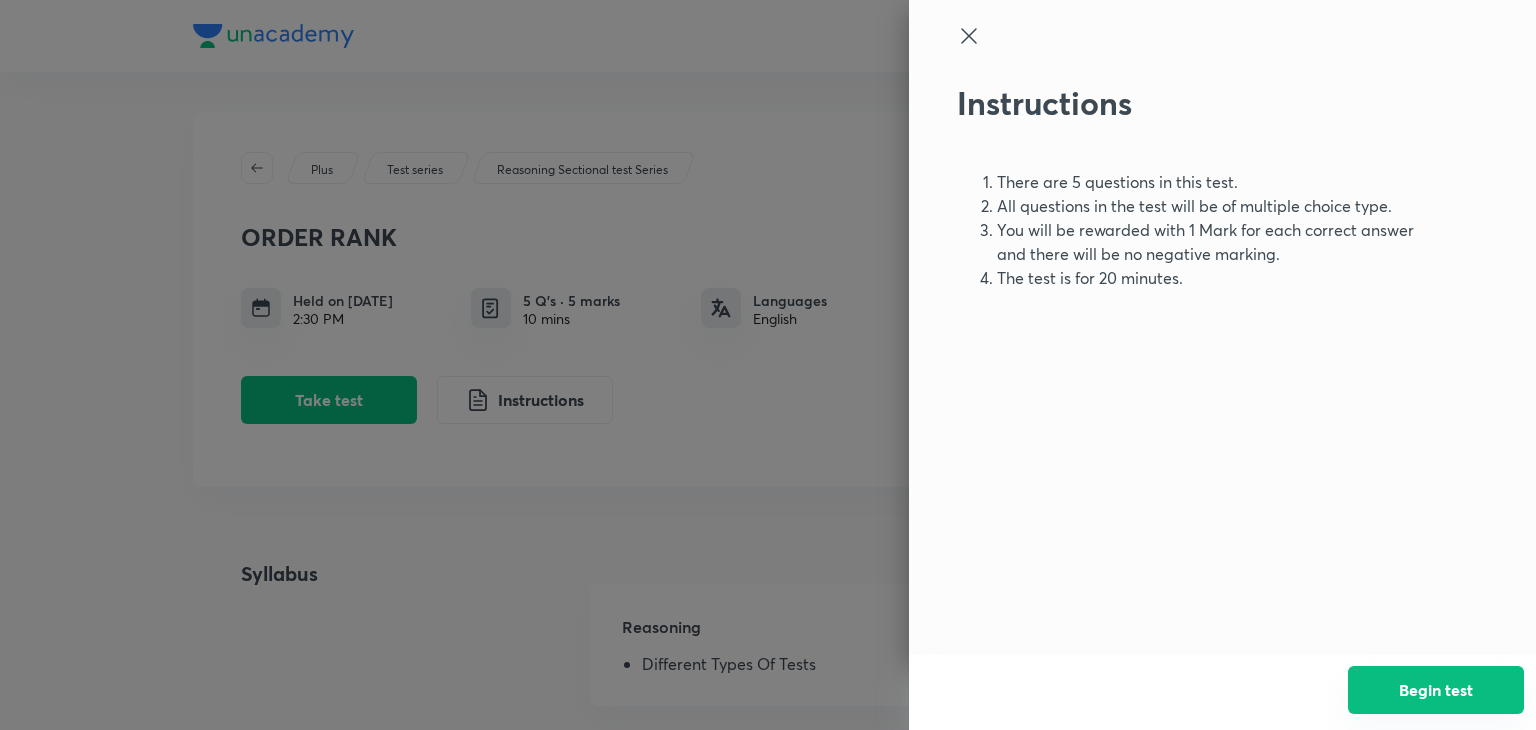 click on "Begin test" at bounding box center [1436, 690] 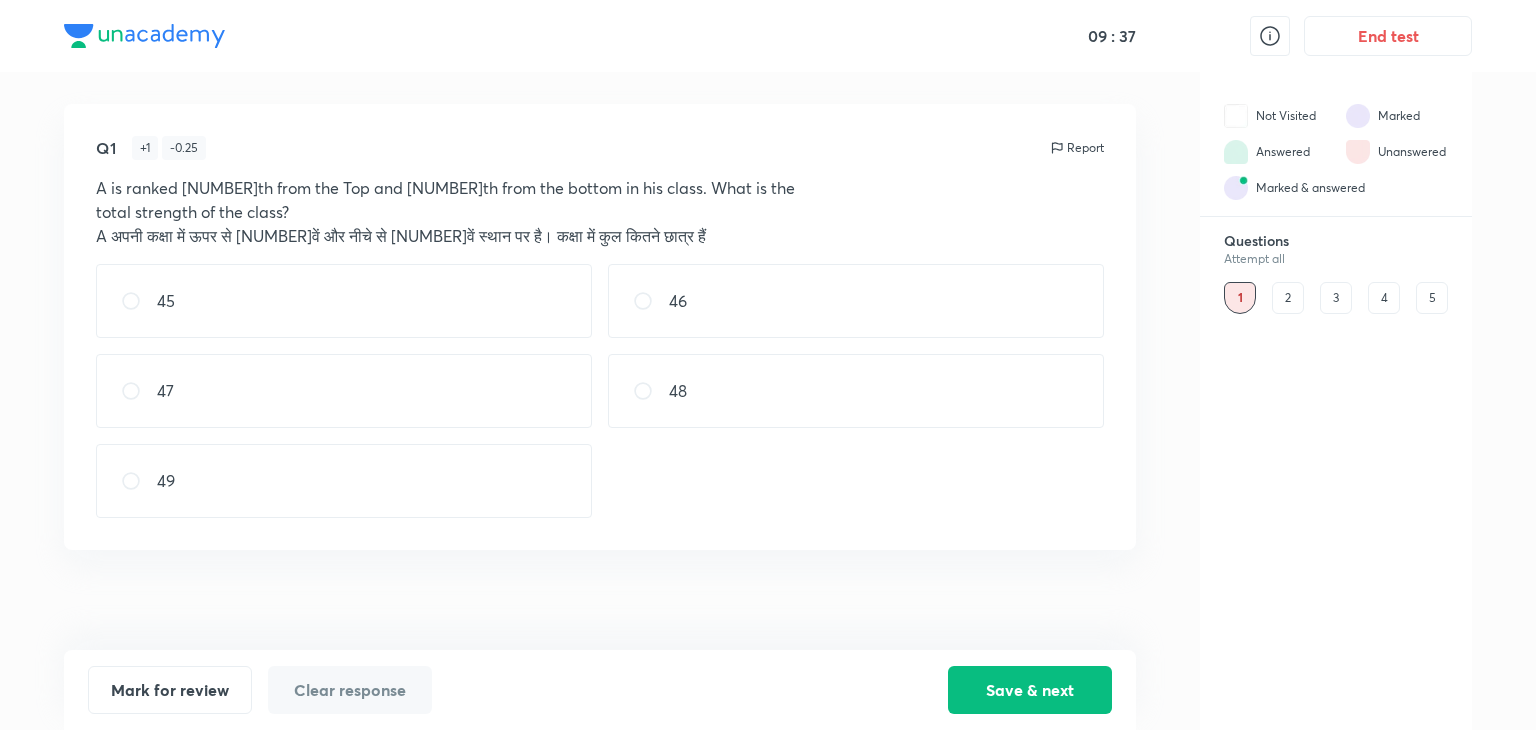 click on "46" at bounding box center (856, 301) 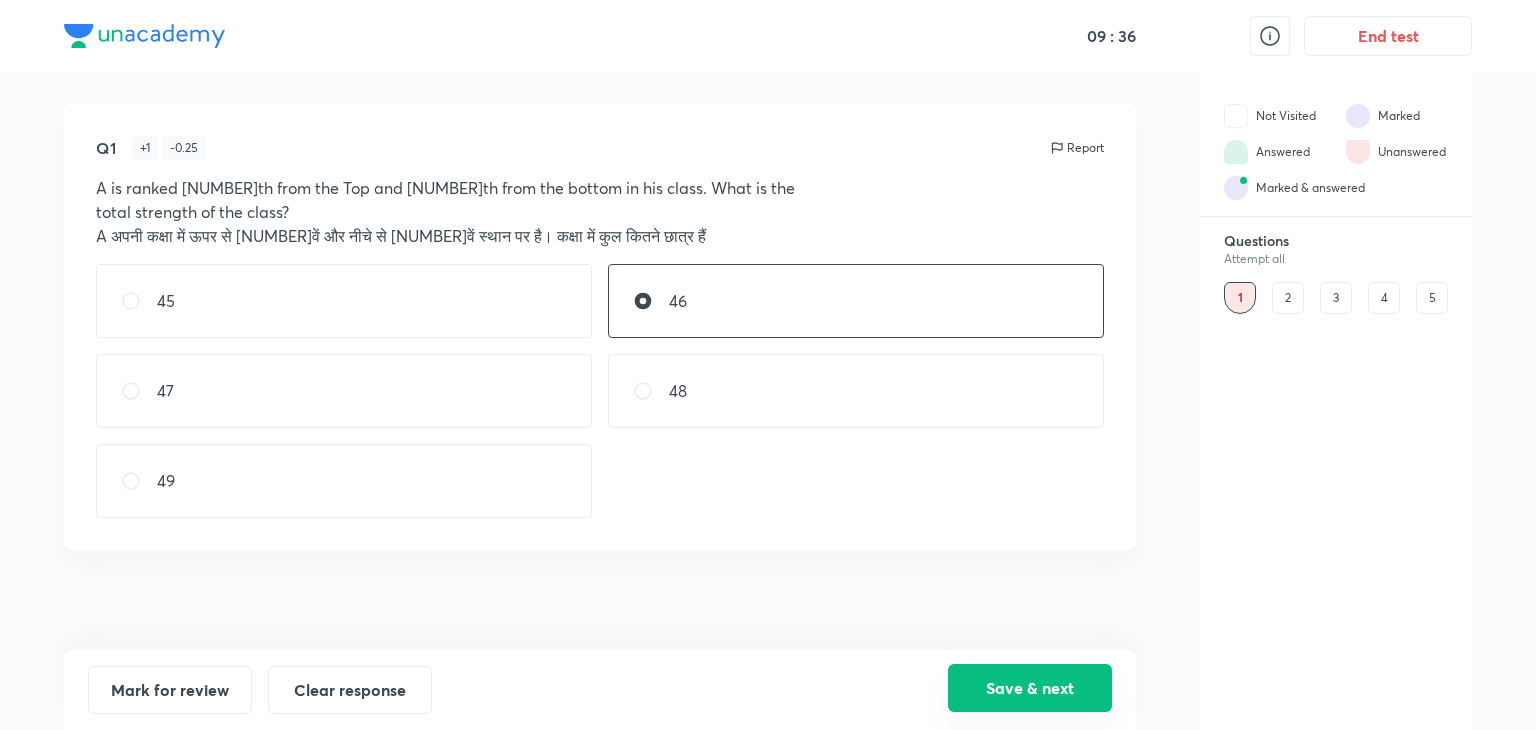 click on "Save & next" at bounding box center [1030, 688] 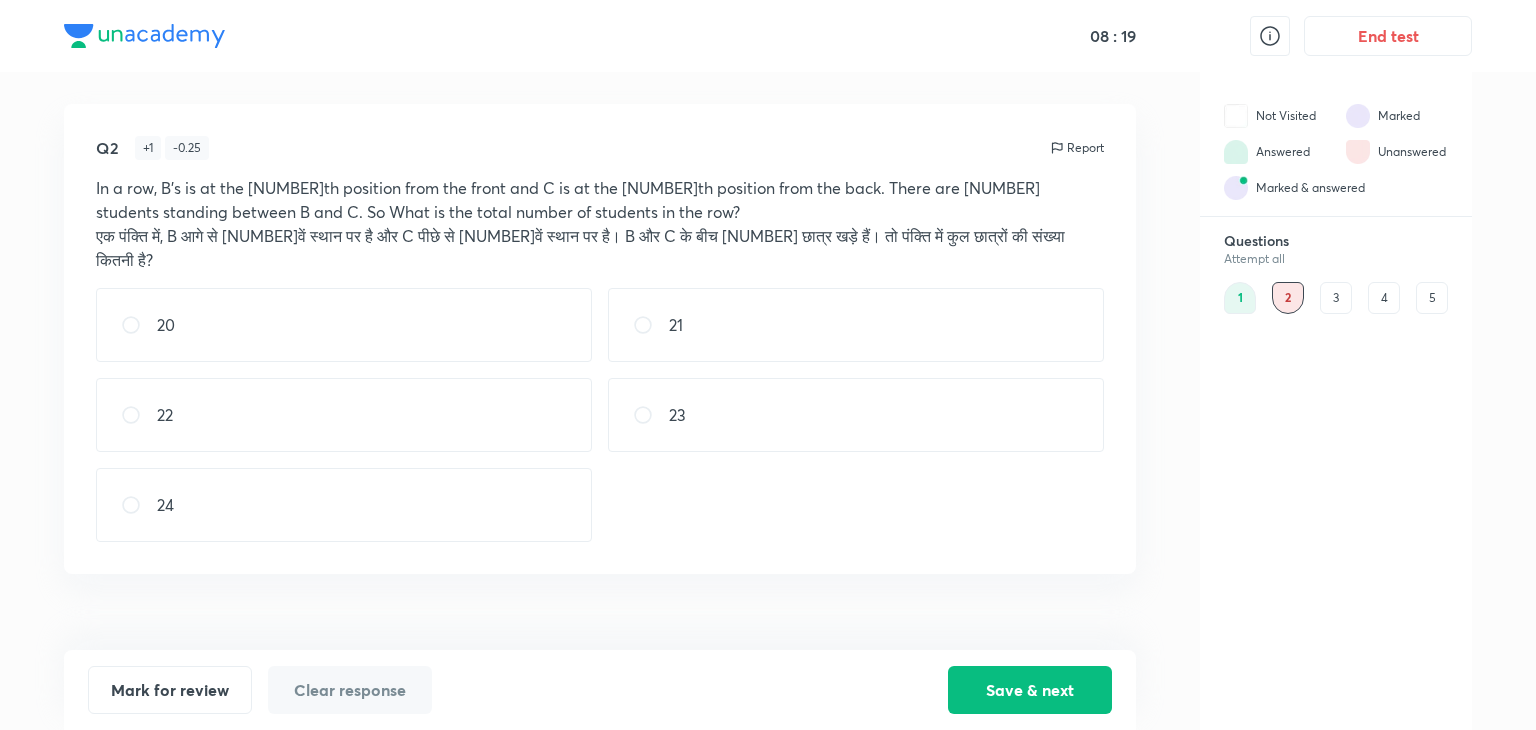 click on "22" at bounding box center [344, 415] 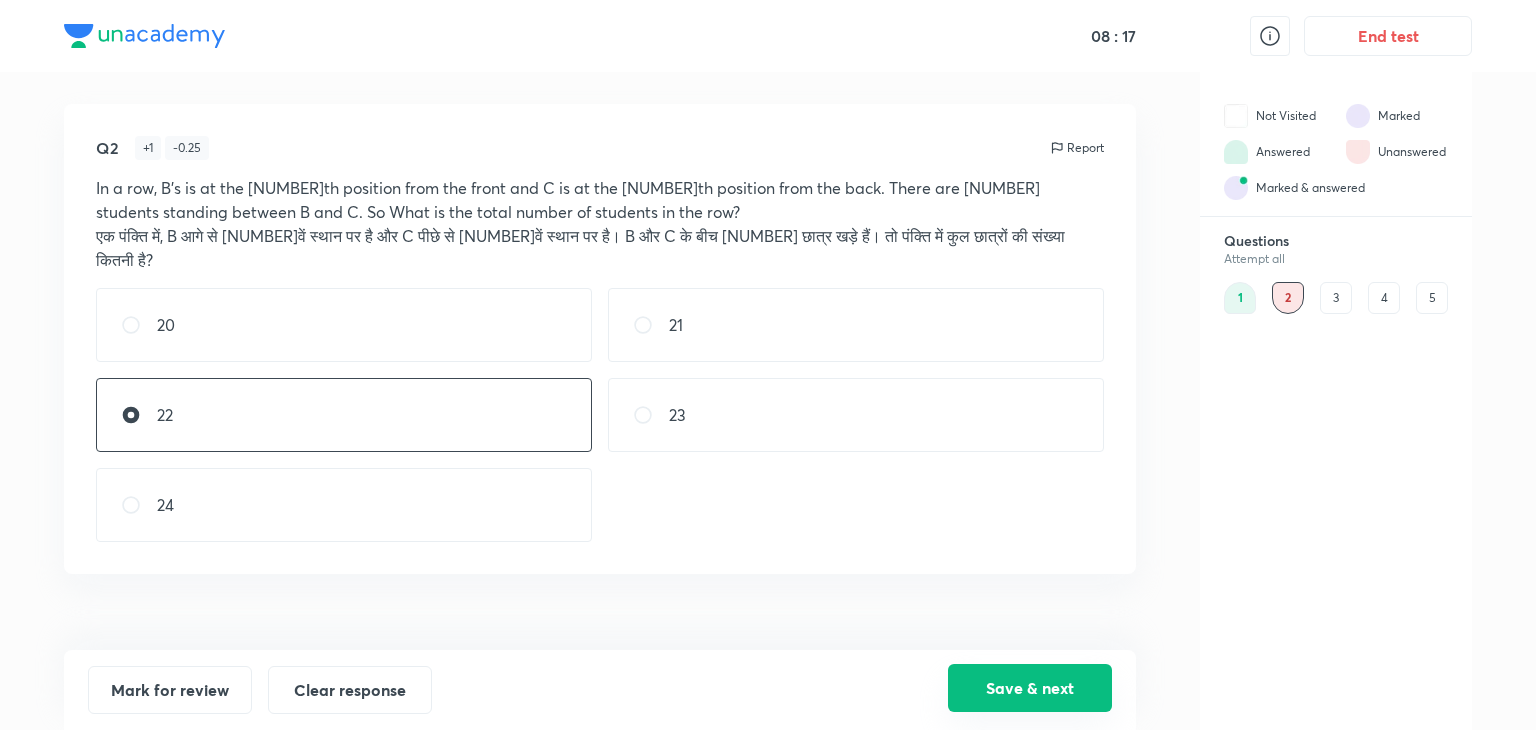click on "Save & next" at bounding box center [1030, 688] 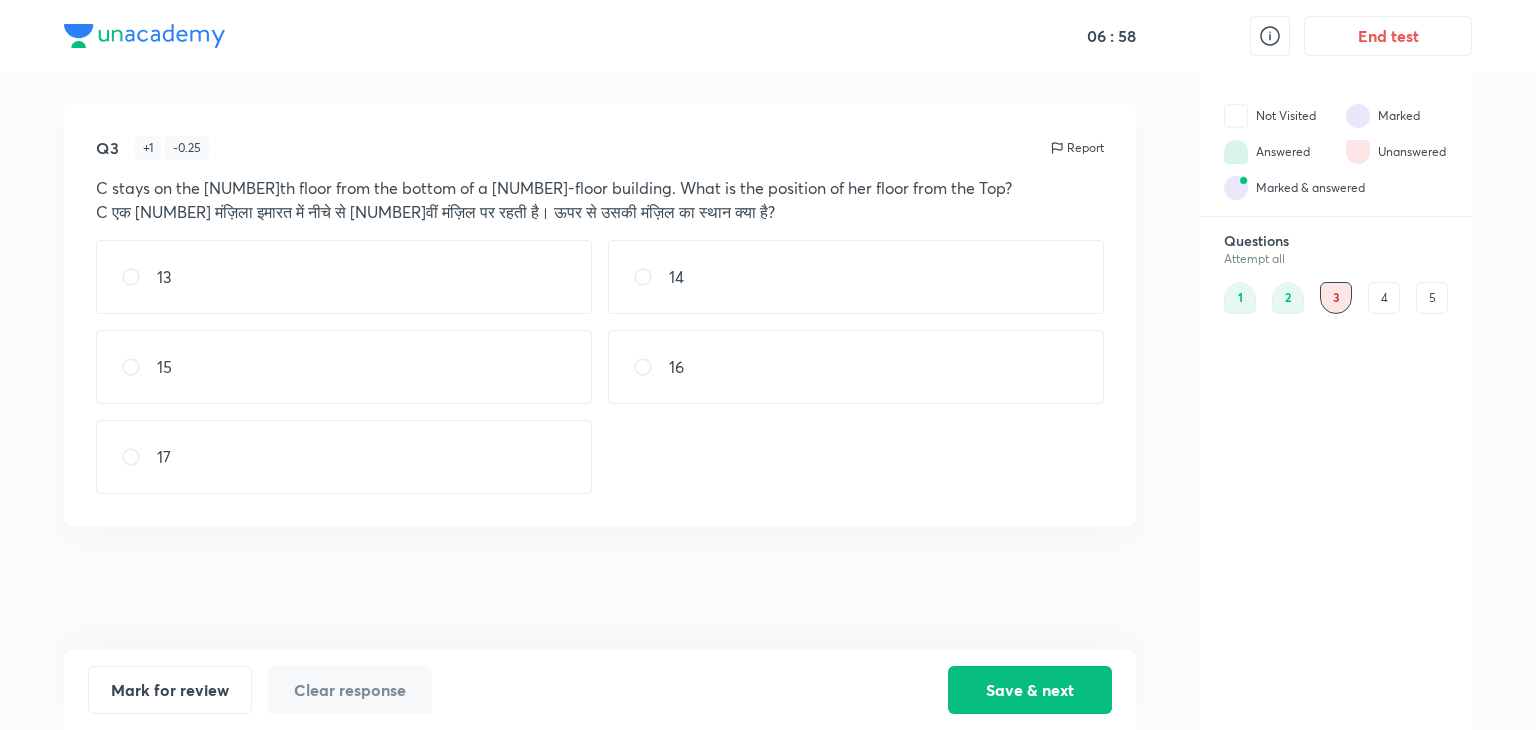 click on "13" at bounding box center (344, 277) 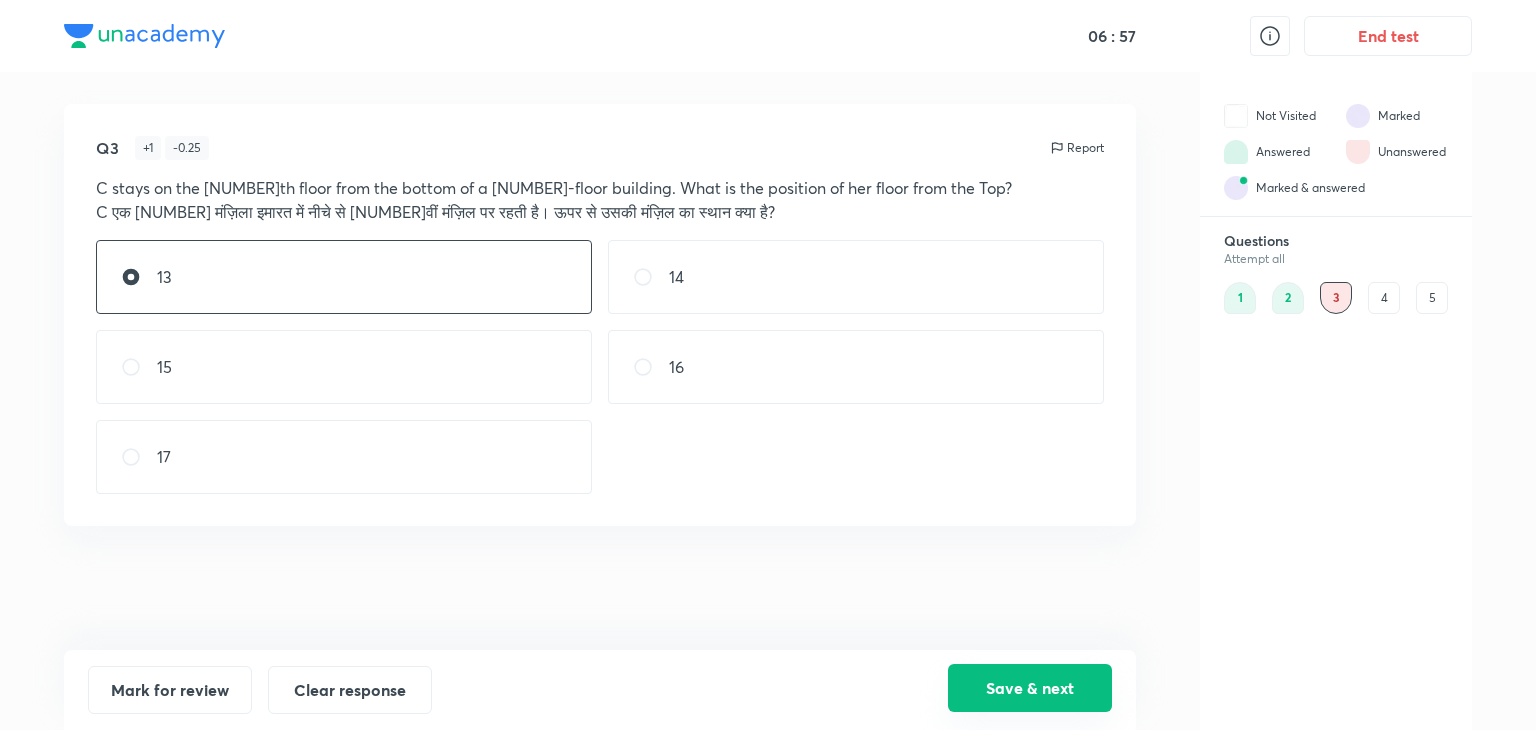 click on "Save & next" at bounding box center [1030, 688] 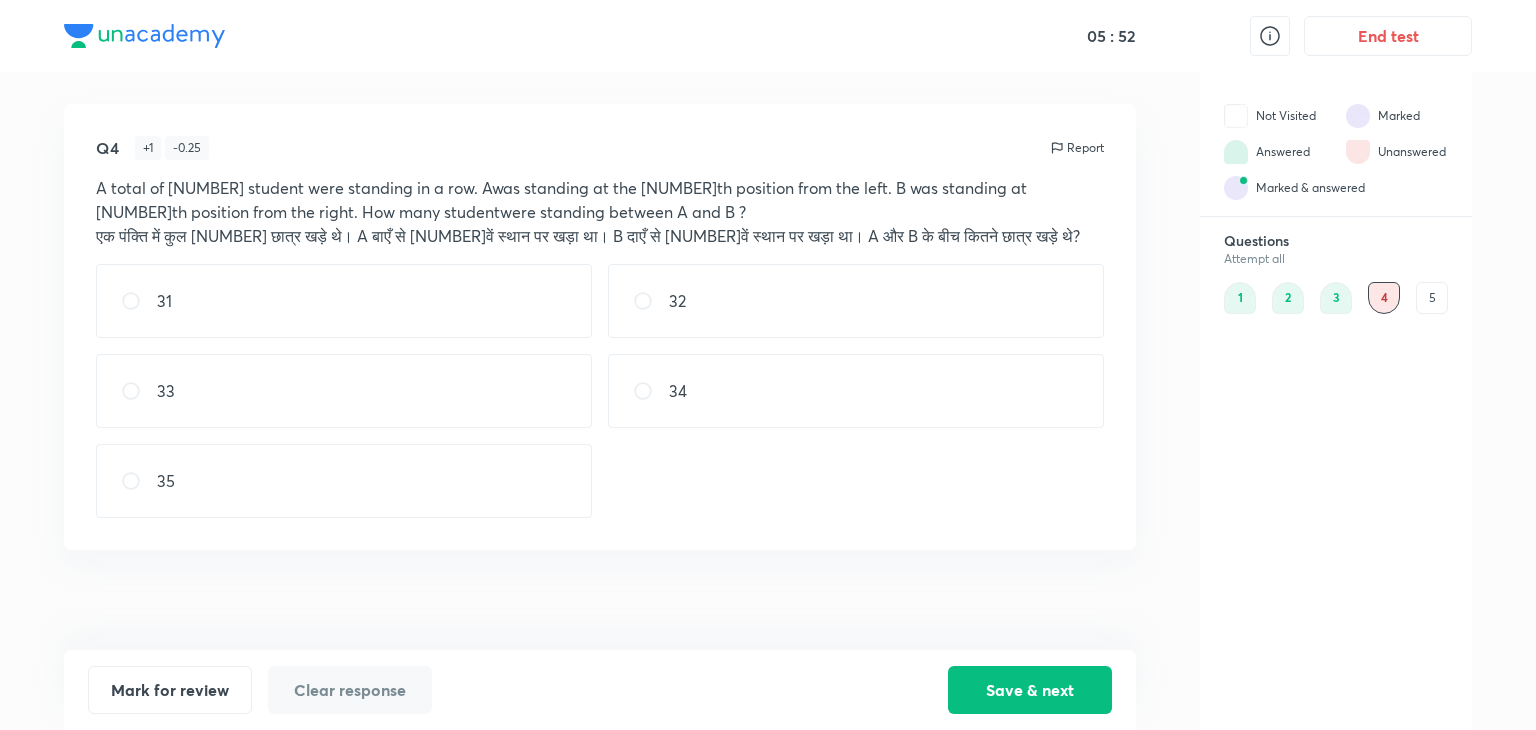 click on "33" at bounding box center (344, 391) 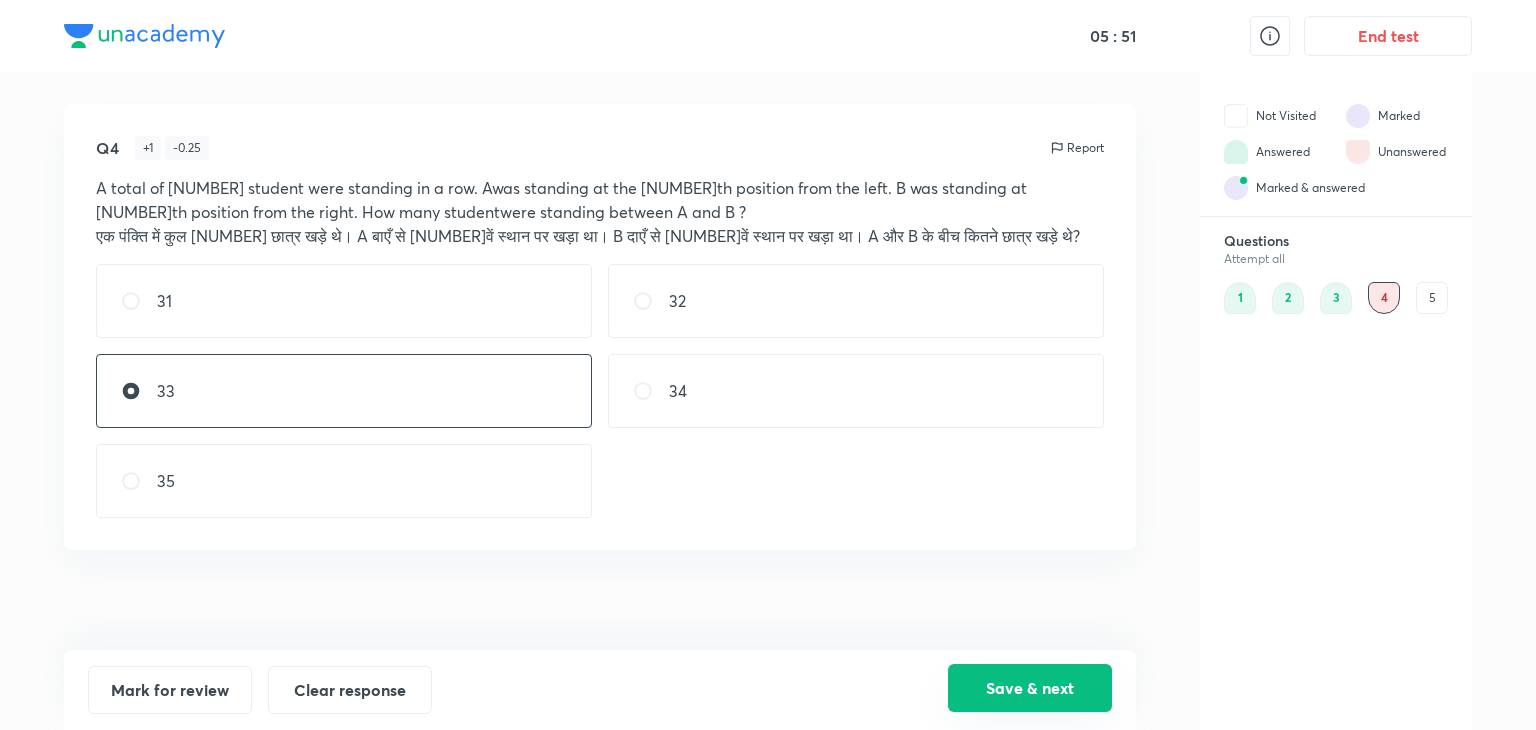 click on "Save & next" at bounding box center [1030, 688] 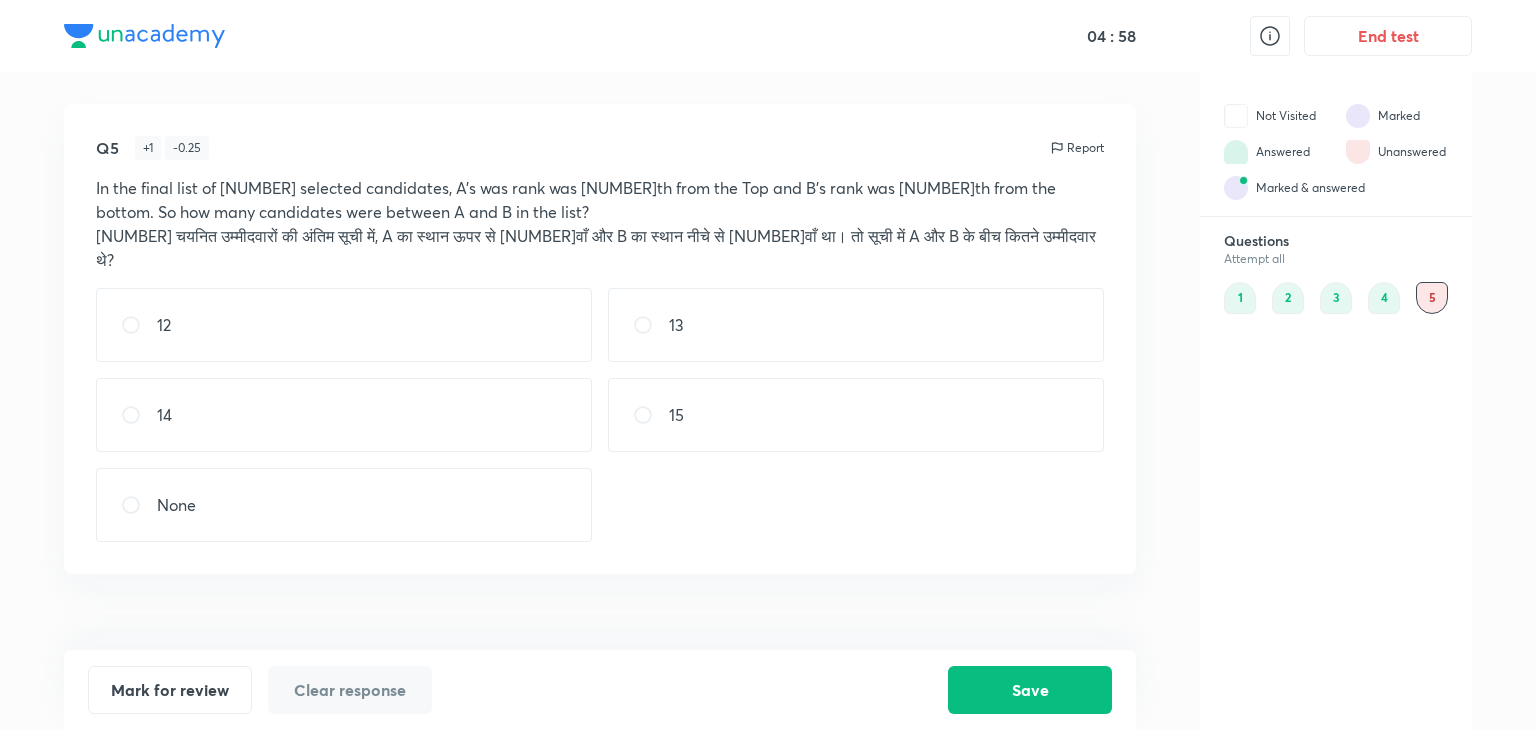 click on "12" at bounding box center (344, 325) 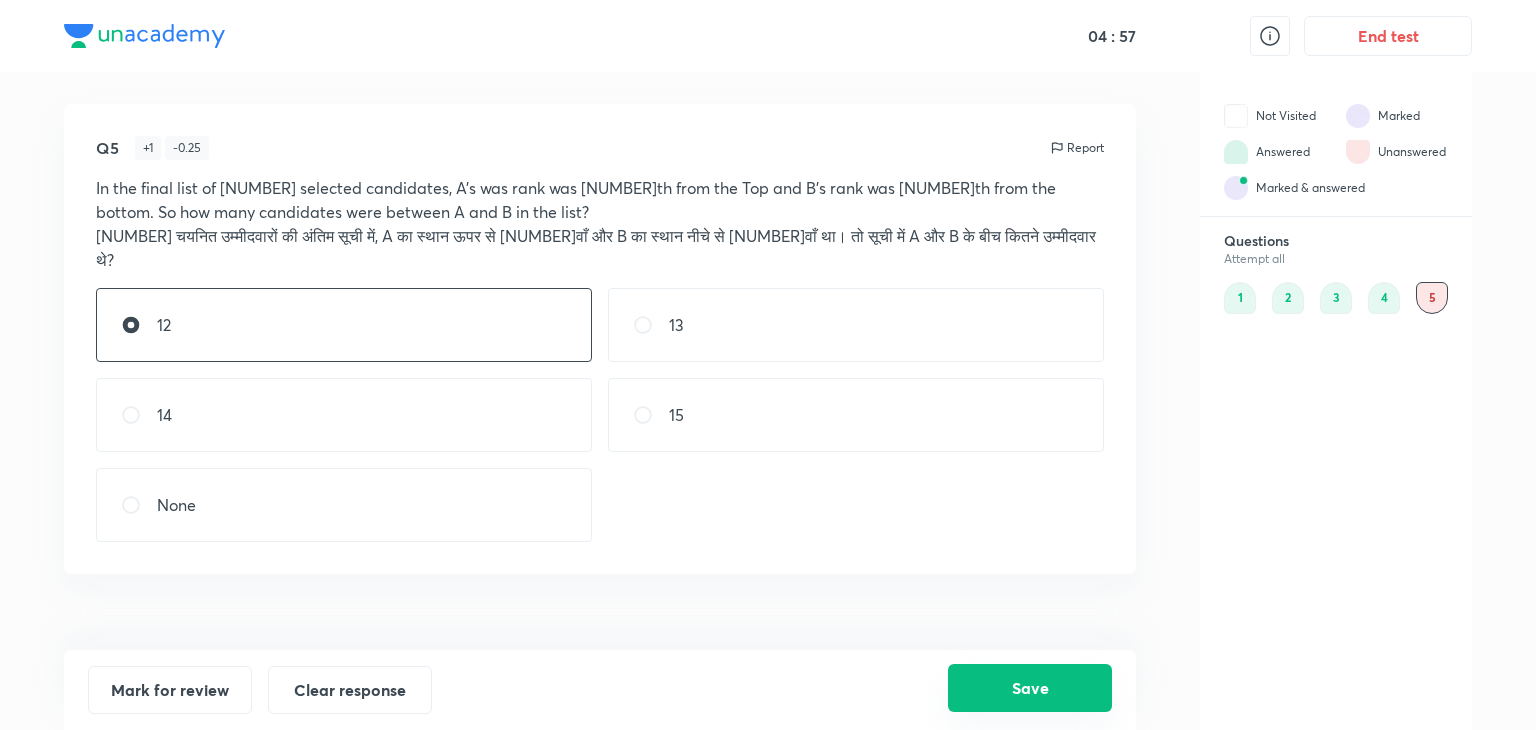 click on "Save" at bounding box center [1030, 688] 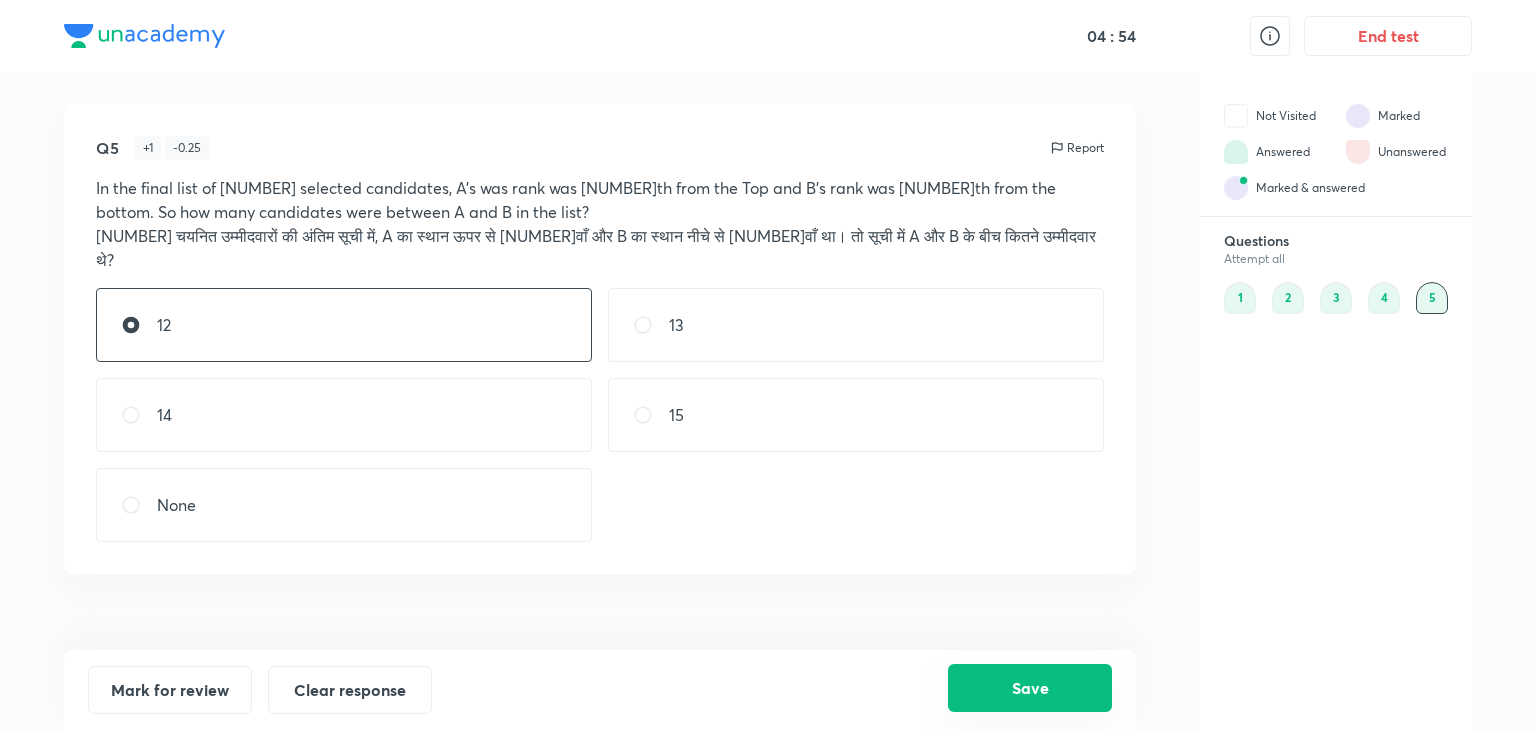 click on "Save" at bounding box center (1030, 688) 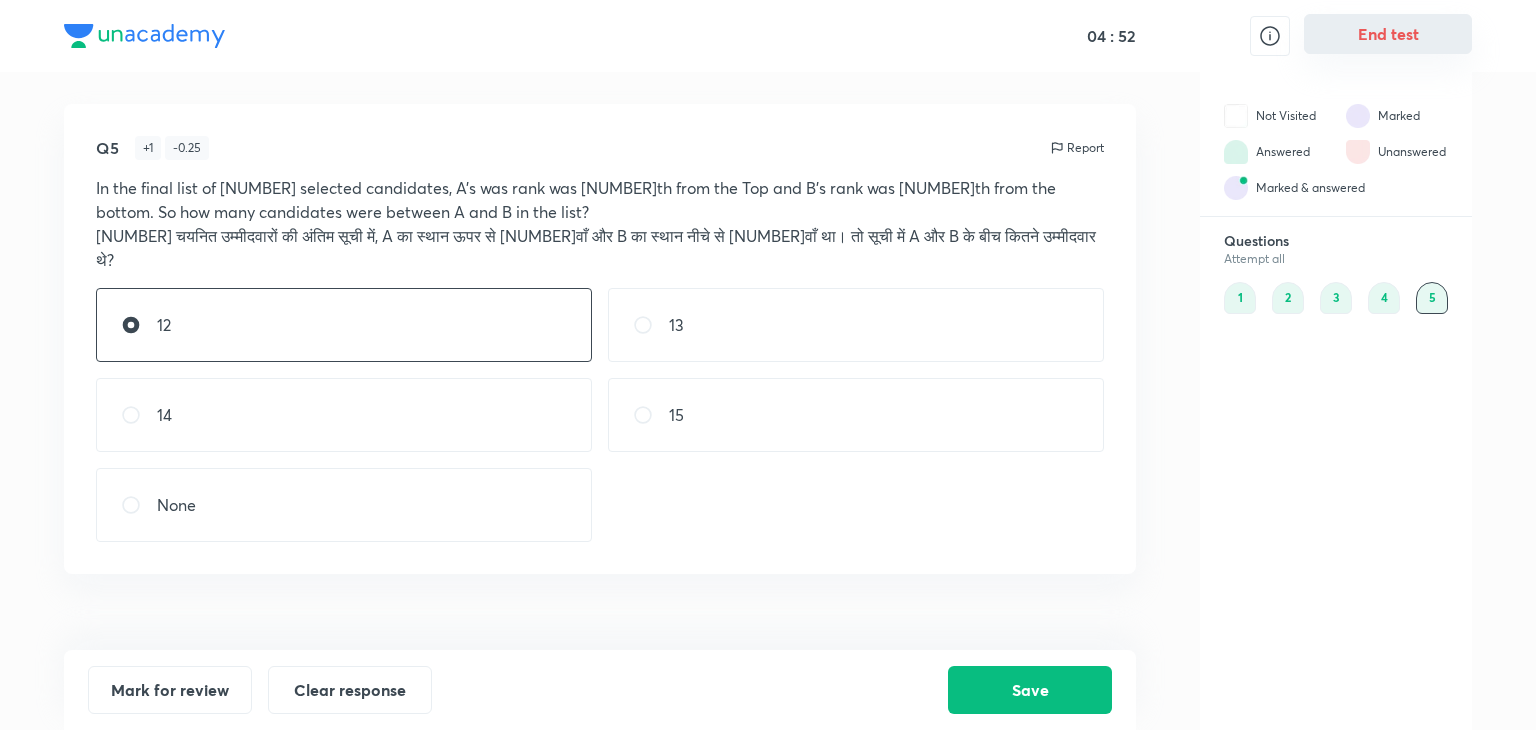 click on "End test" at bounding box center [1388, 34] 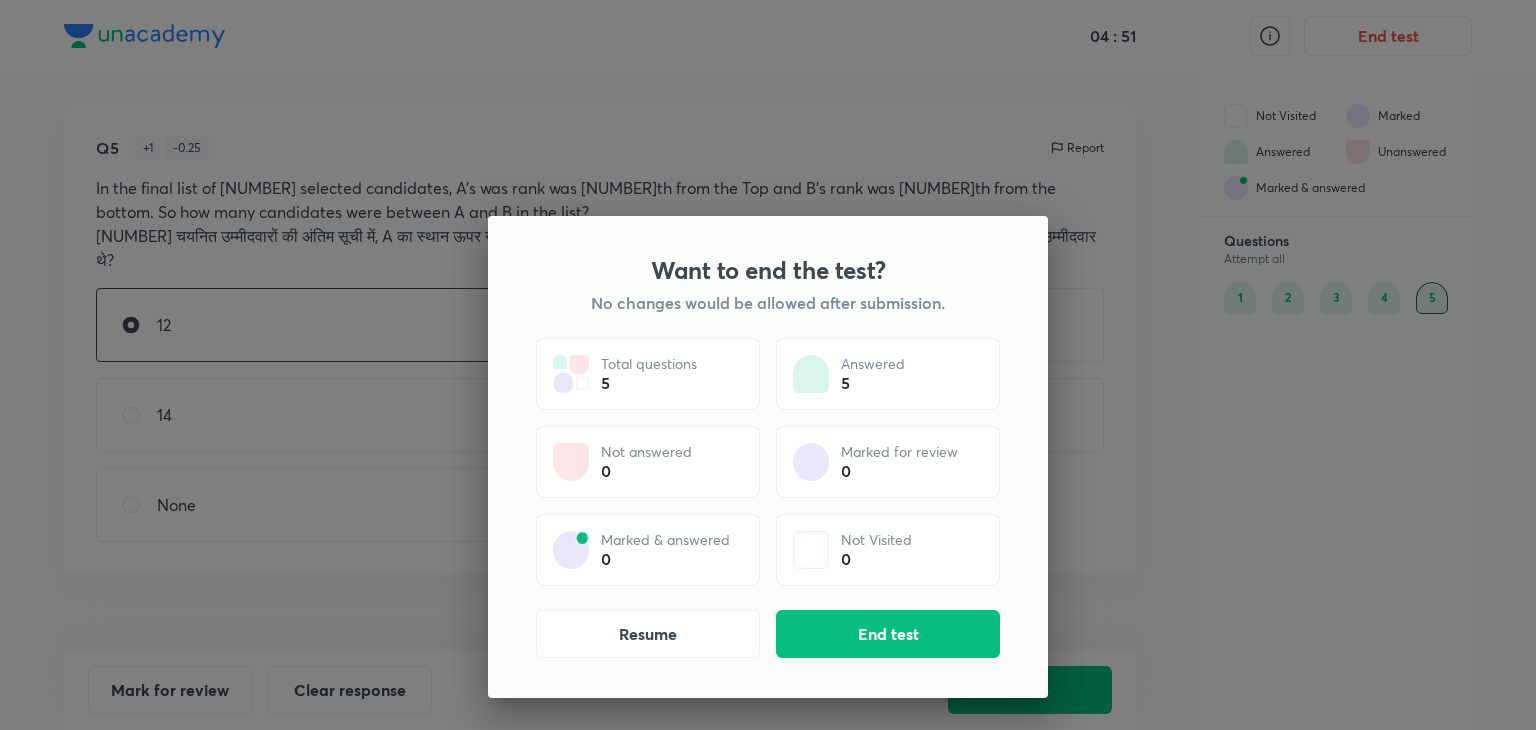 click on "Want to end the test? No changes would be allowed after submission. Total questions 5 Answered 5 Not answered 0 Marked for review 0 Marked & answered 0 Not Visited 0 Resume End test" at bounding box center [768, 457] 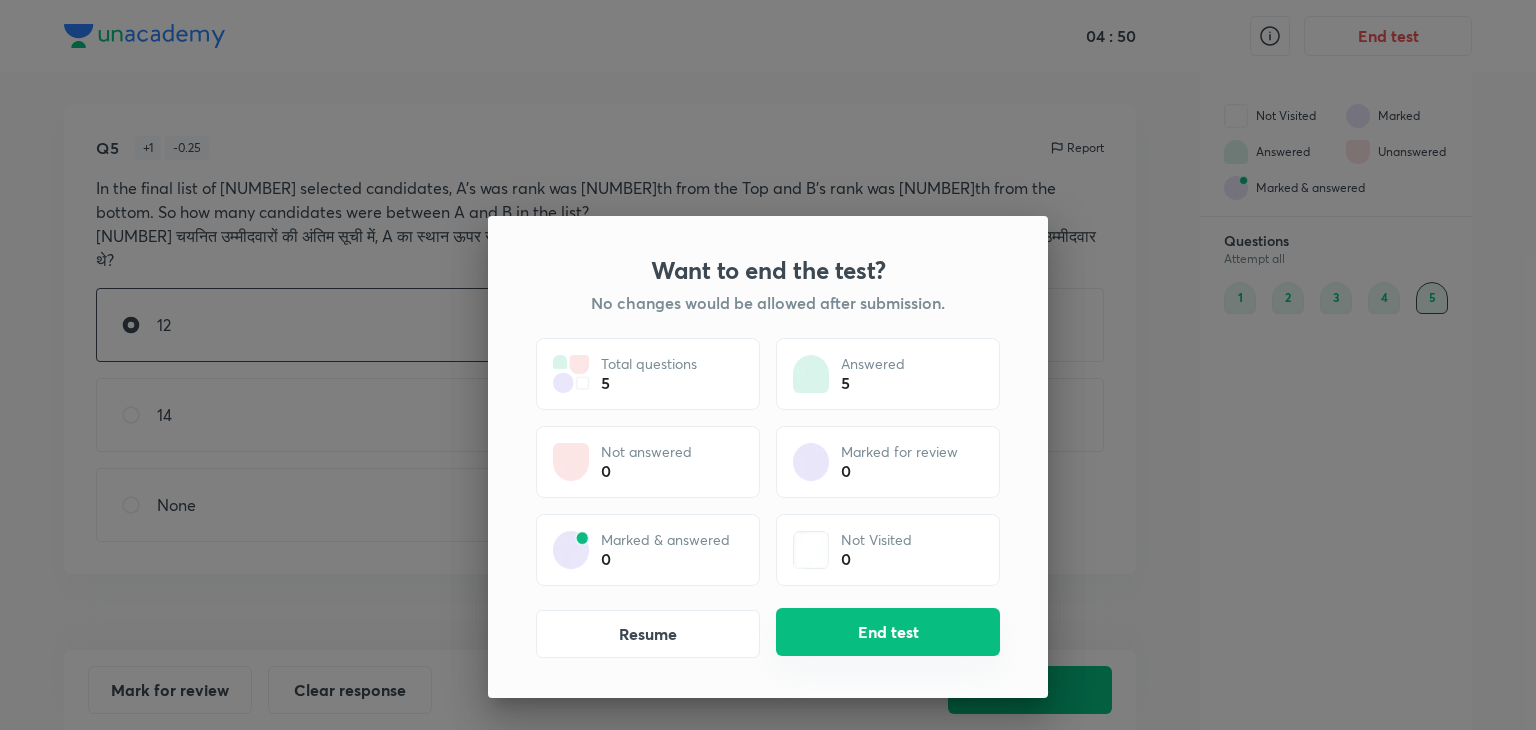 click on "End test" at bounding box center (888, 632) 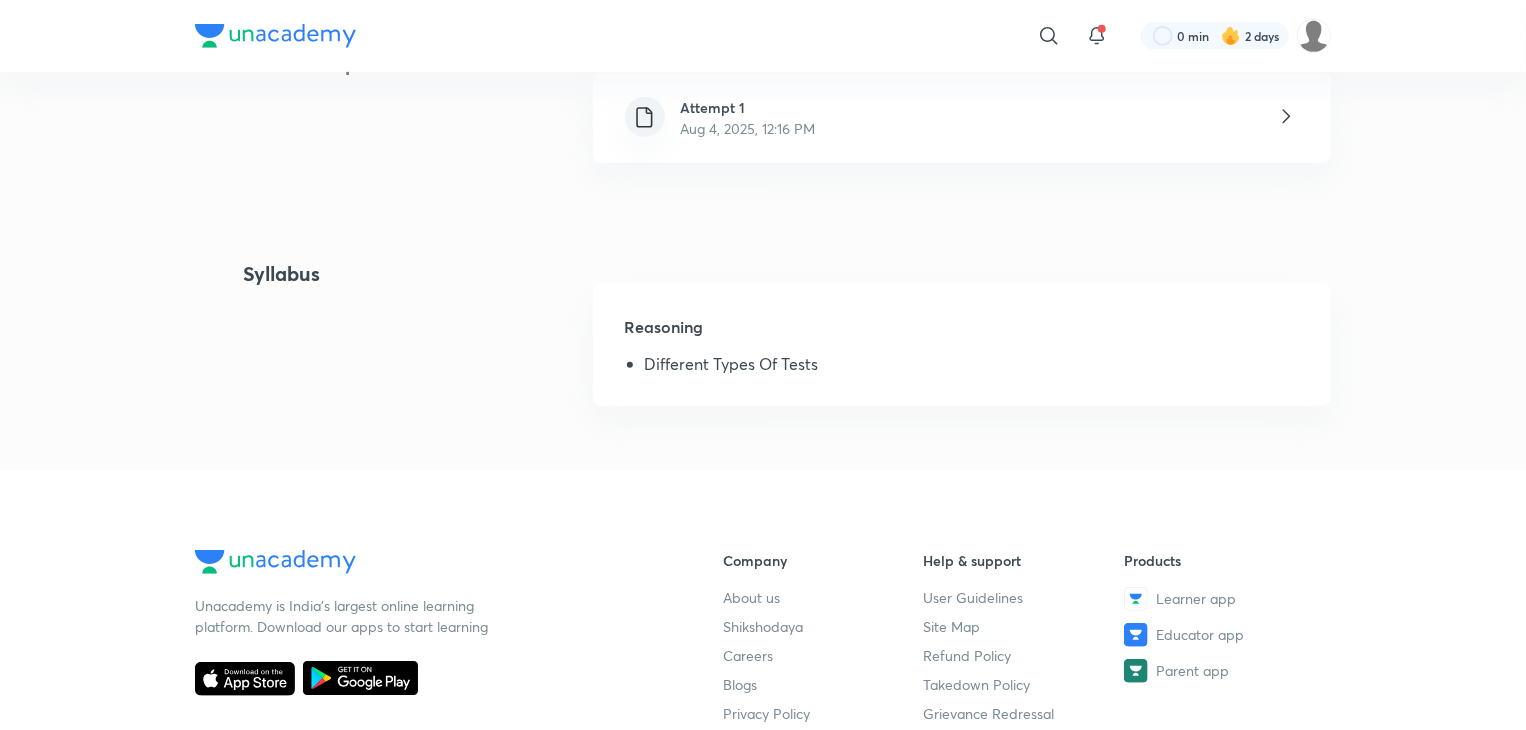 scroll, scrollTop: 404, scrollLeft: 0, axis: vertical 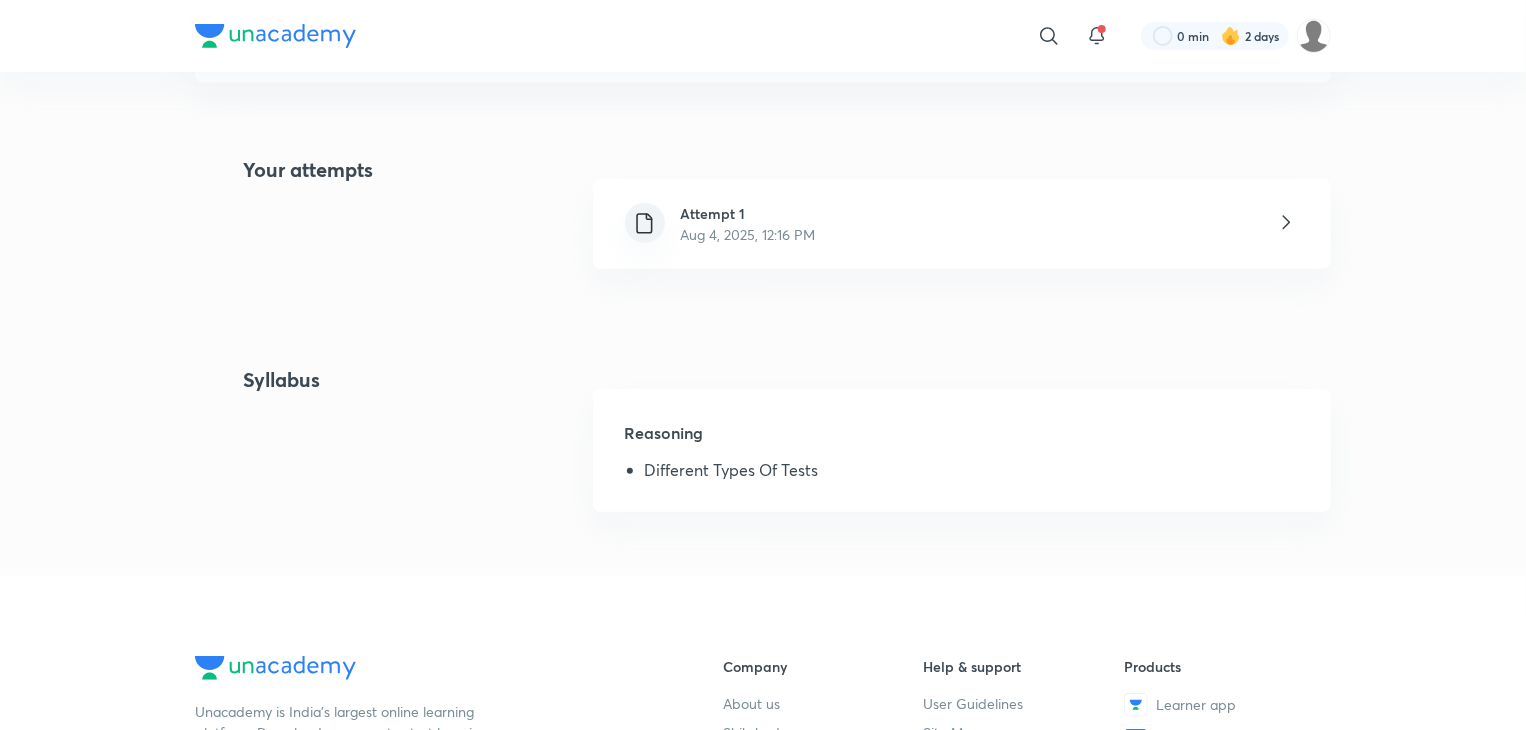 click on "Aug 4, 2025, 12:16 PM" at bounding box center [748, 234] 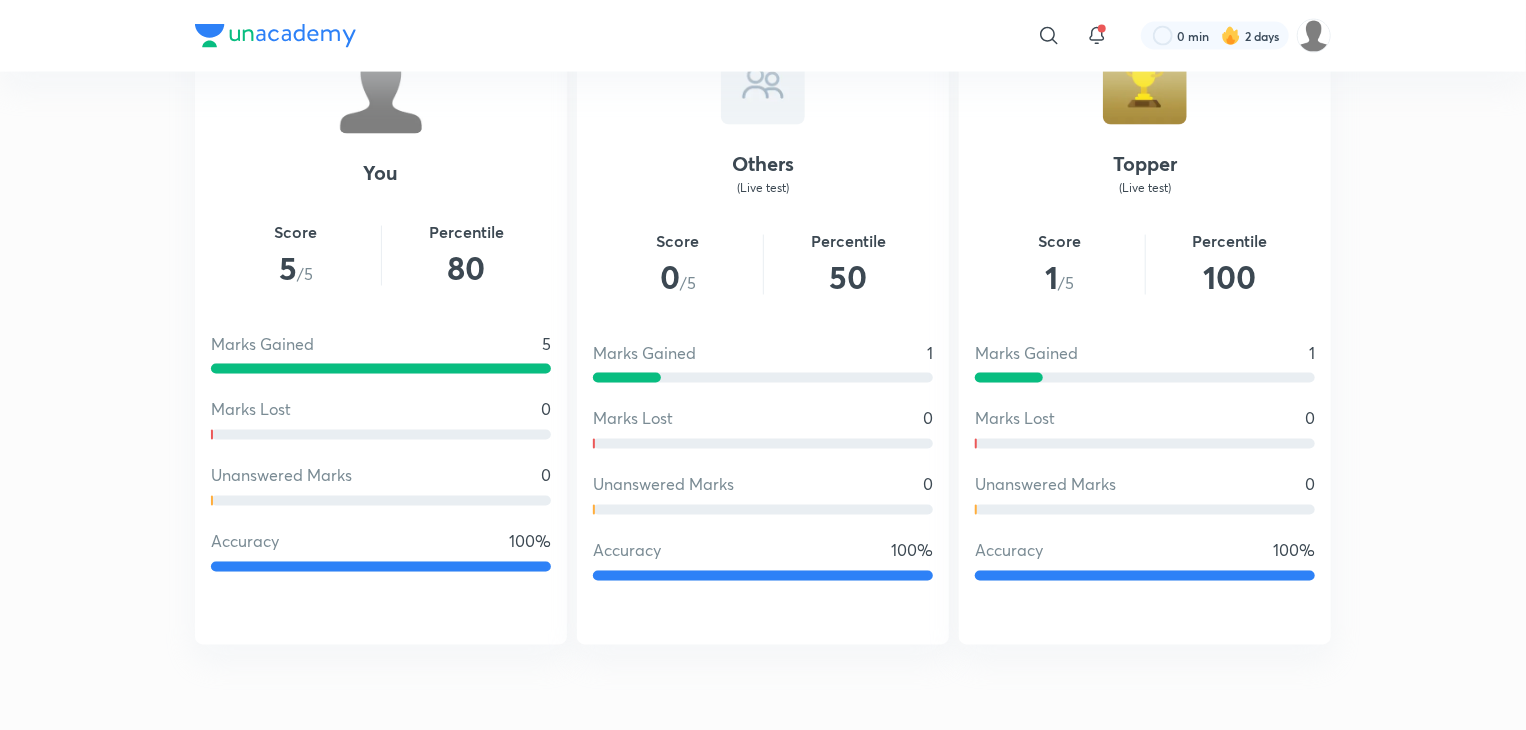 scroll, scrollTop: 1510, scrollLeft: 0, axis: vertical 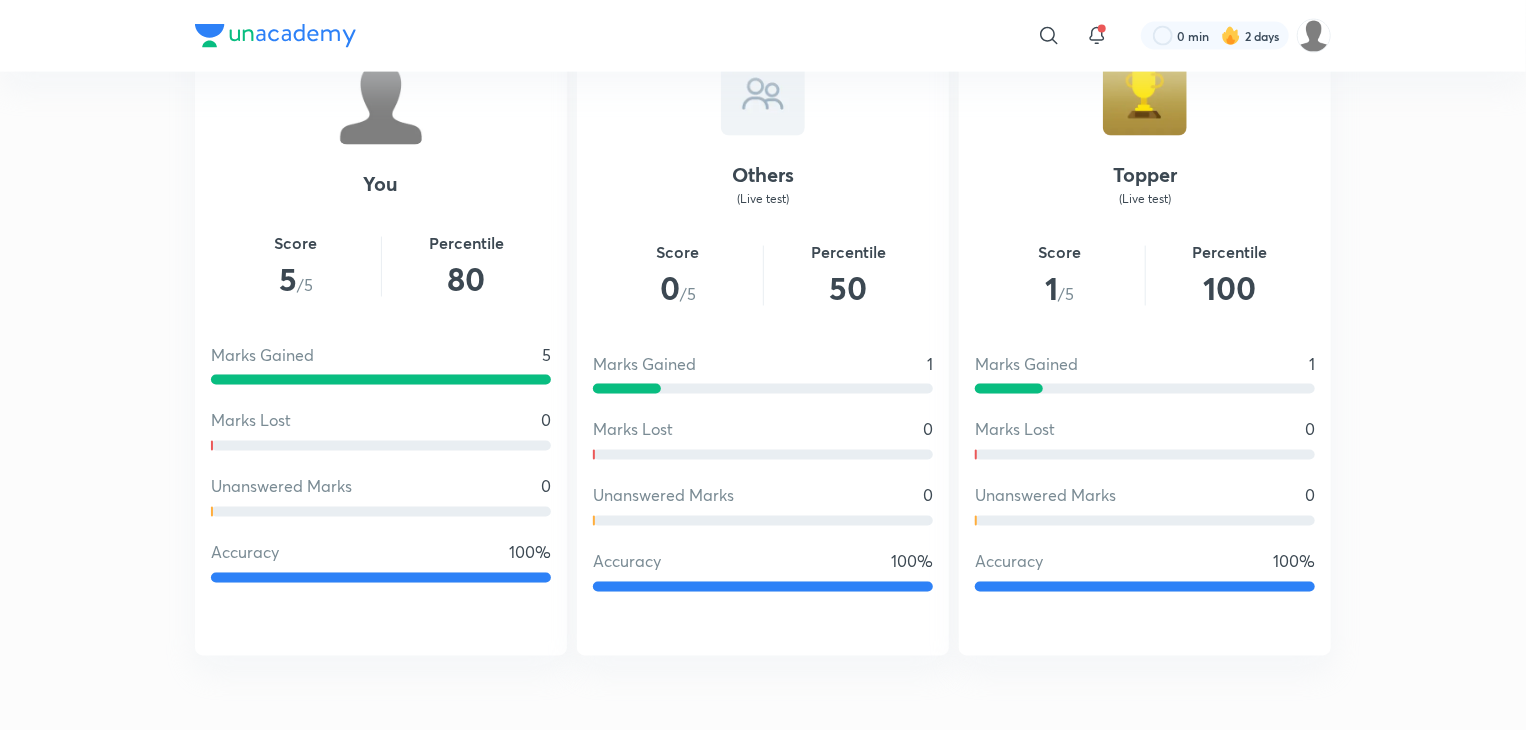click on "Topper" at bounding box center [1145, 175] 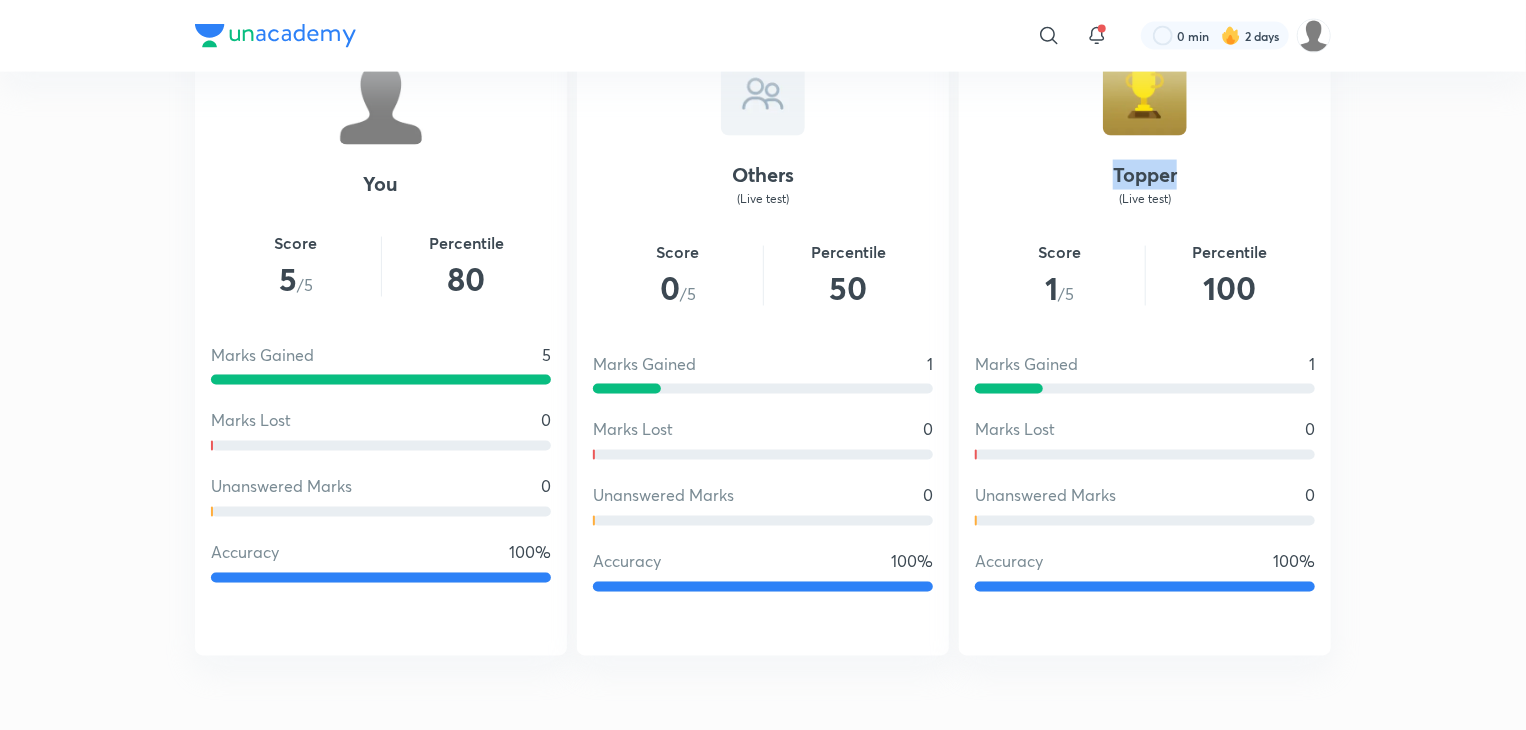 click on "Topper" at bounding box center (1145, 175) 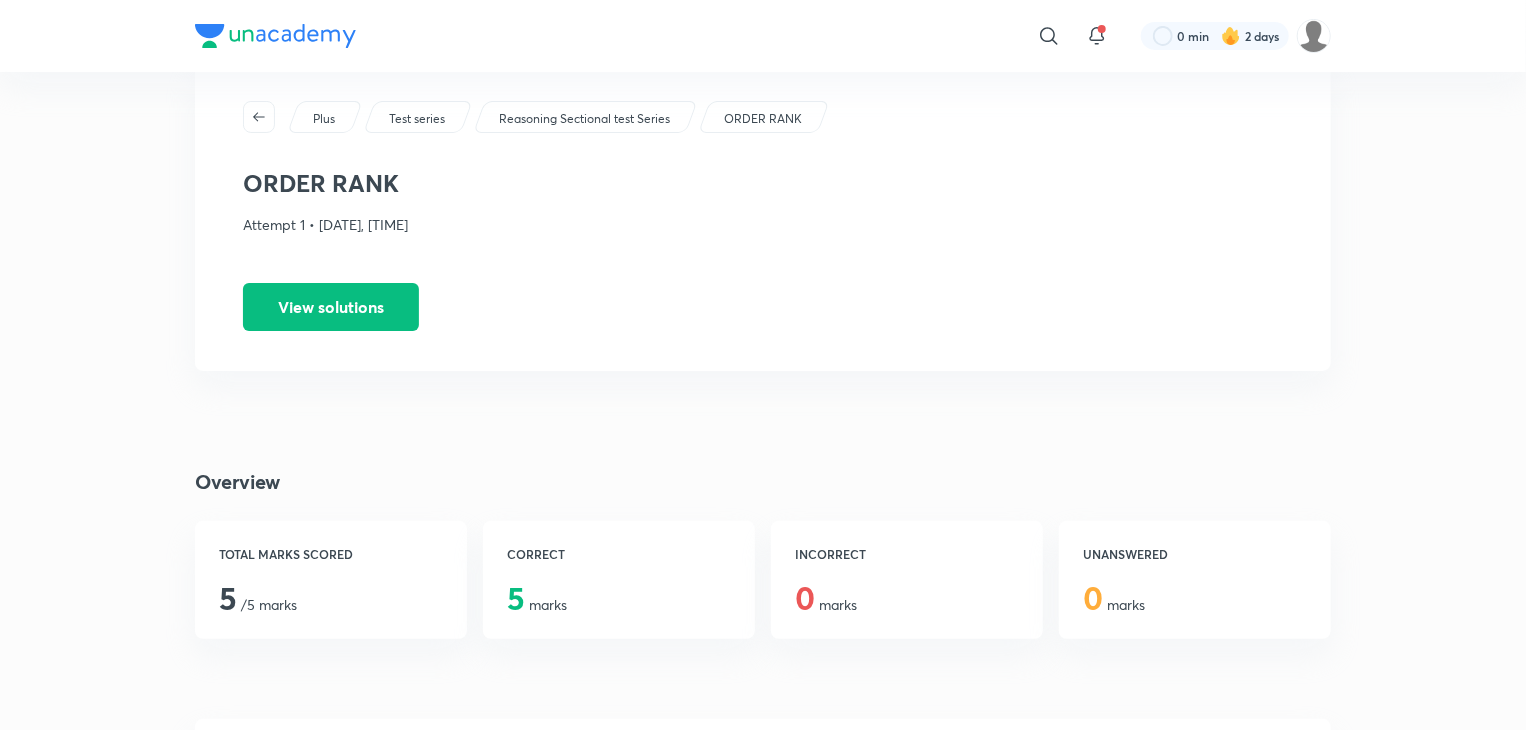 scroll, scrollTop: 32, scrollLeft: 0, axis: vertical 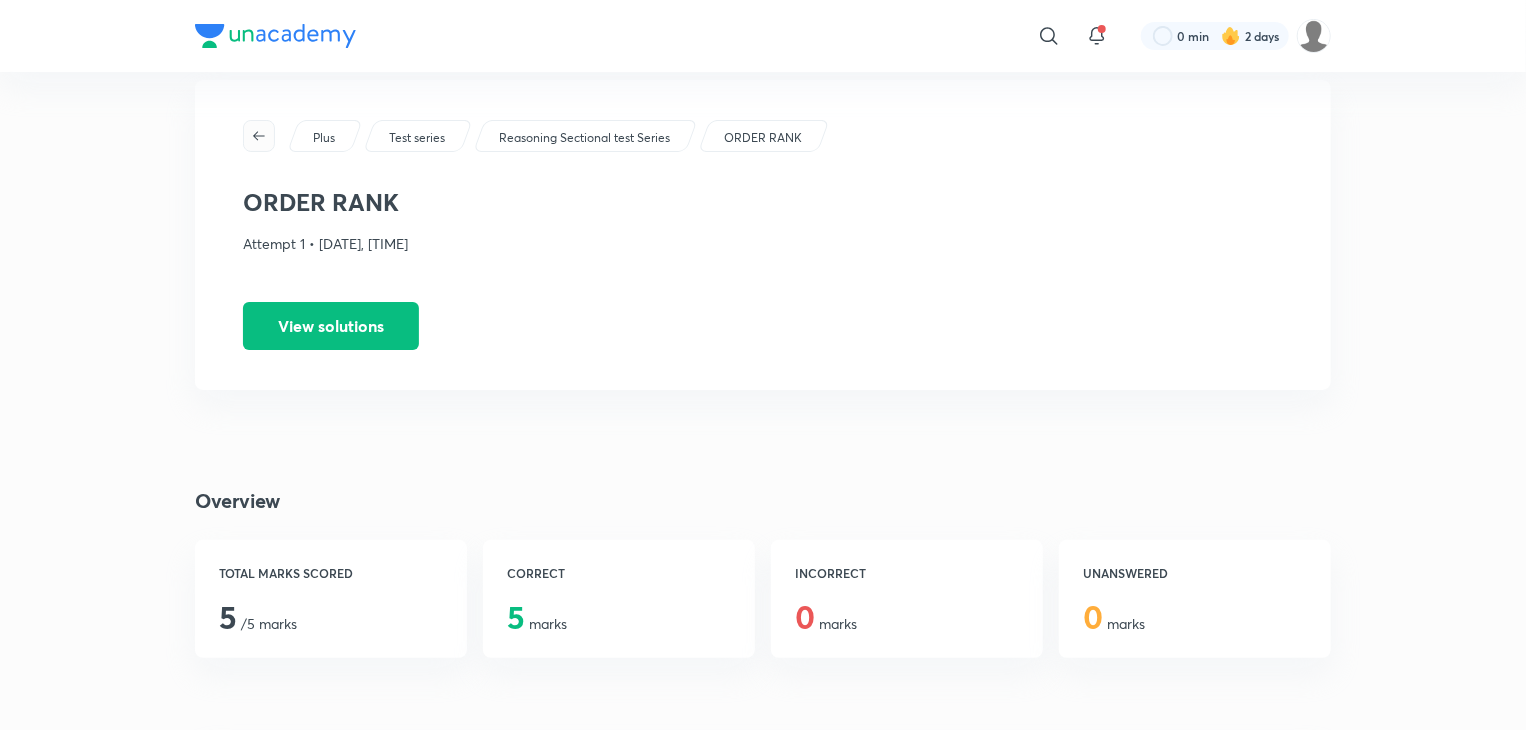 click 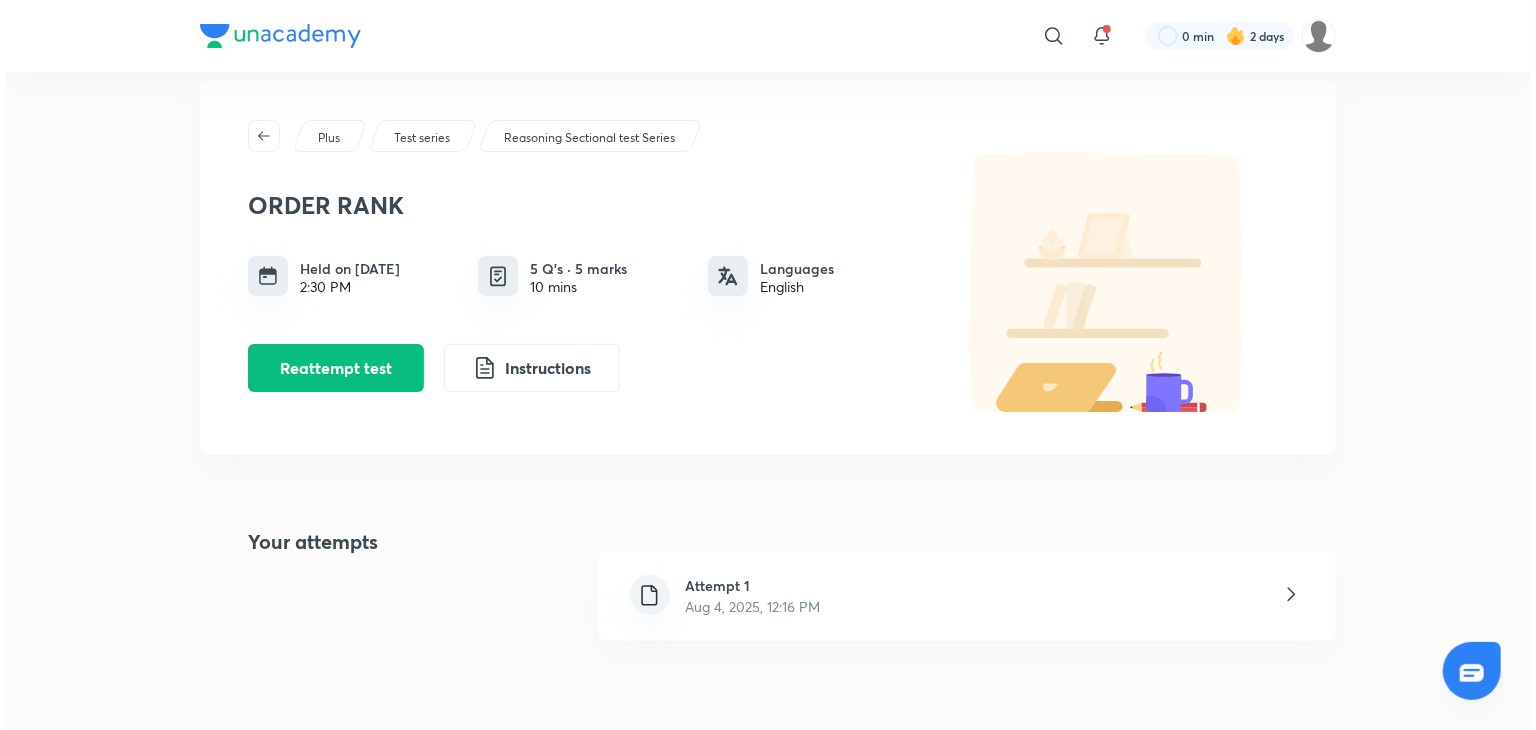 scroll, scrollTop: 0, scrollLeft: 0, axis: both 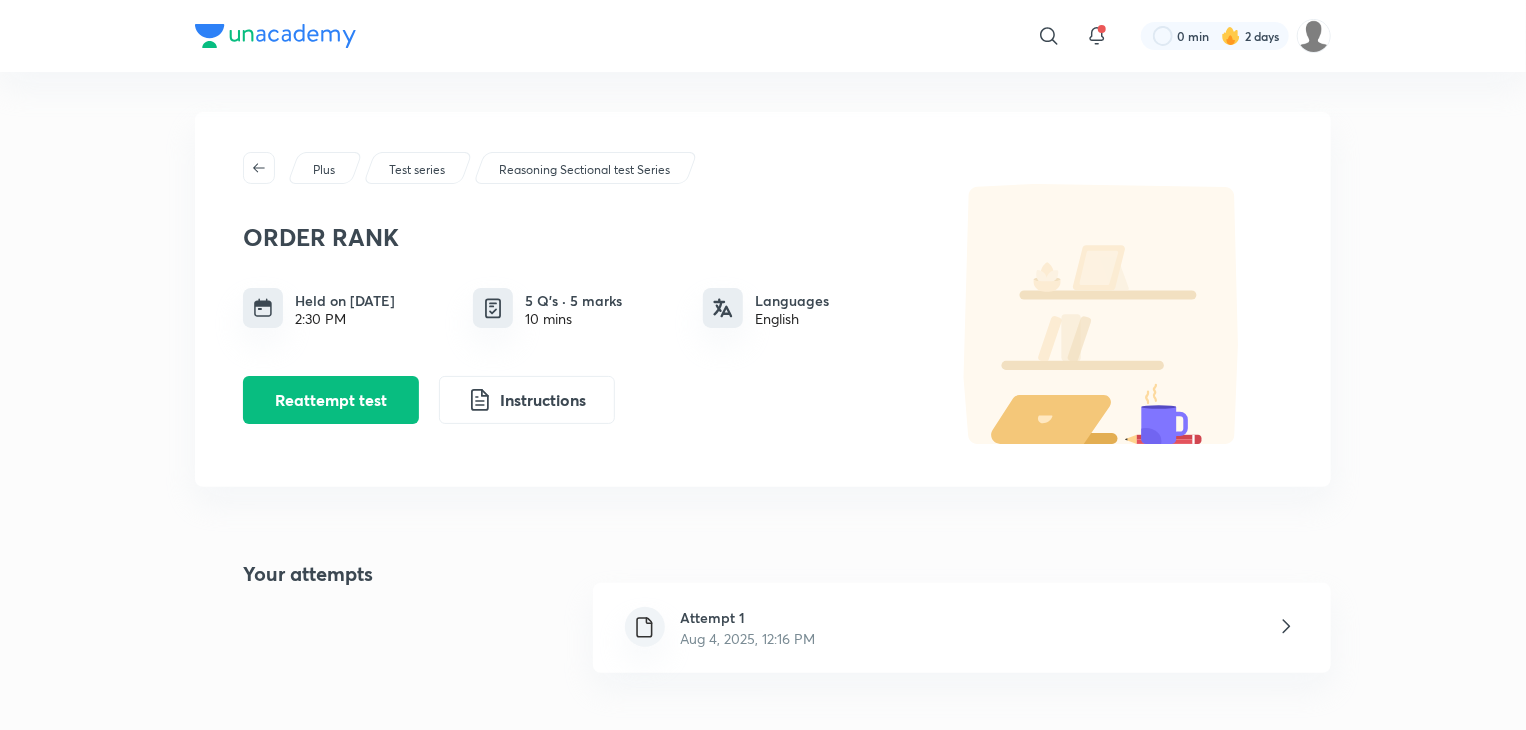 click on "Plus Test series Reasoning Sectional test Series ORDER RANK Held on [DATE] [TIME] [NUMBER] Q’s · [NUMBER] marks [NUMBER] mins Languages English Reattempt test Instructions" at bounding box center (763, 299) 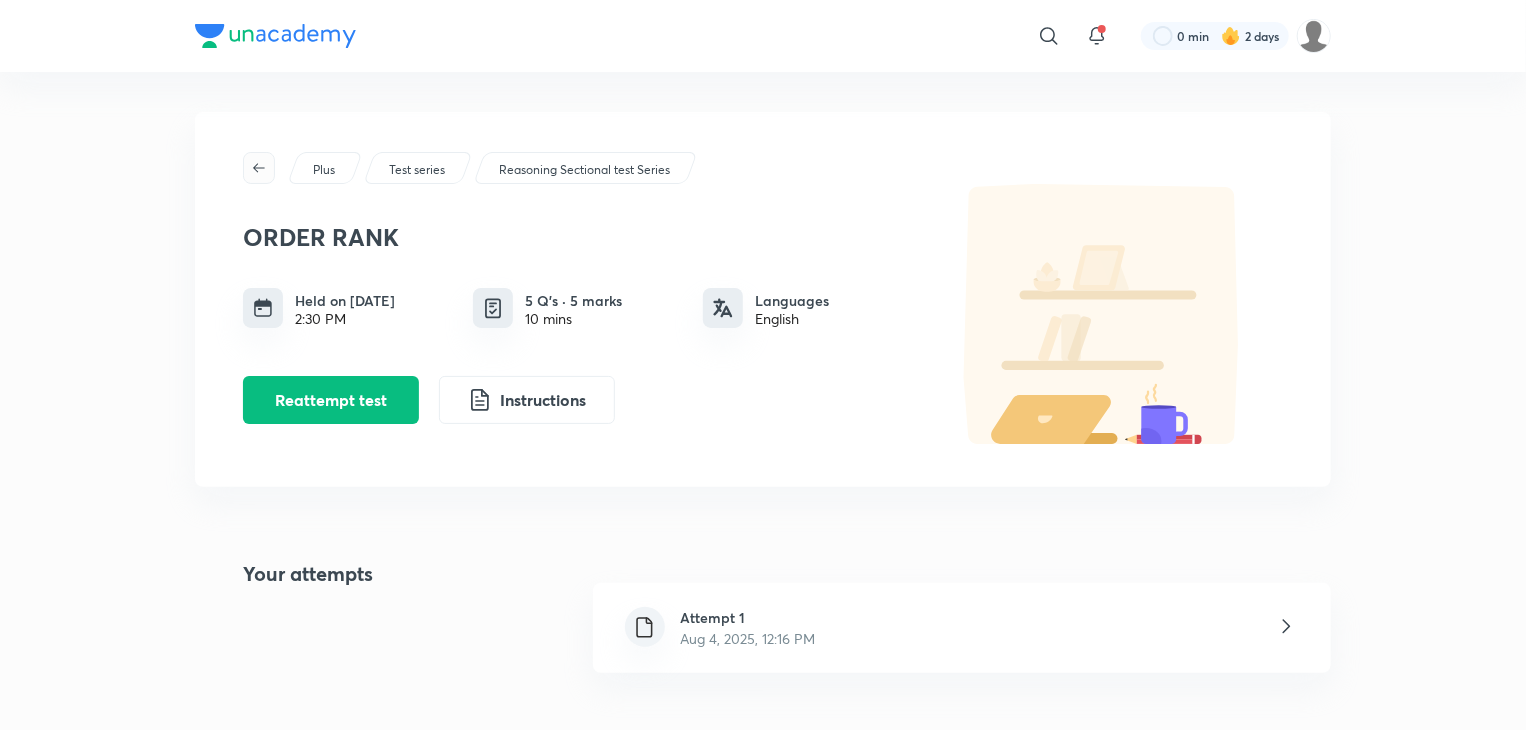click at bounding box center (259, 168) 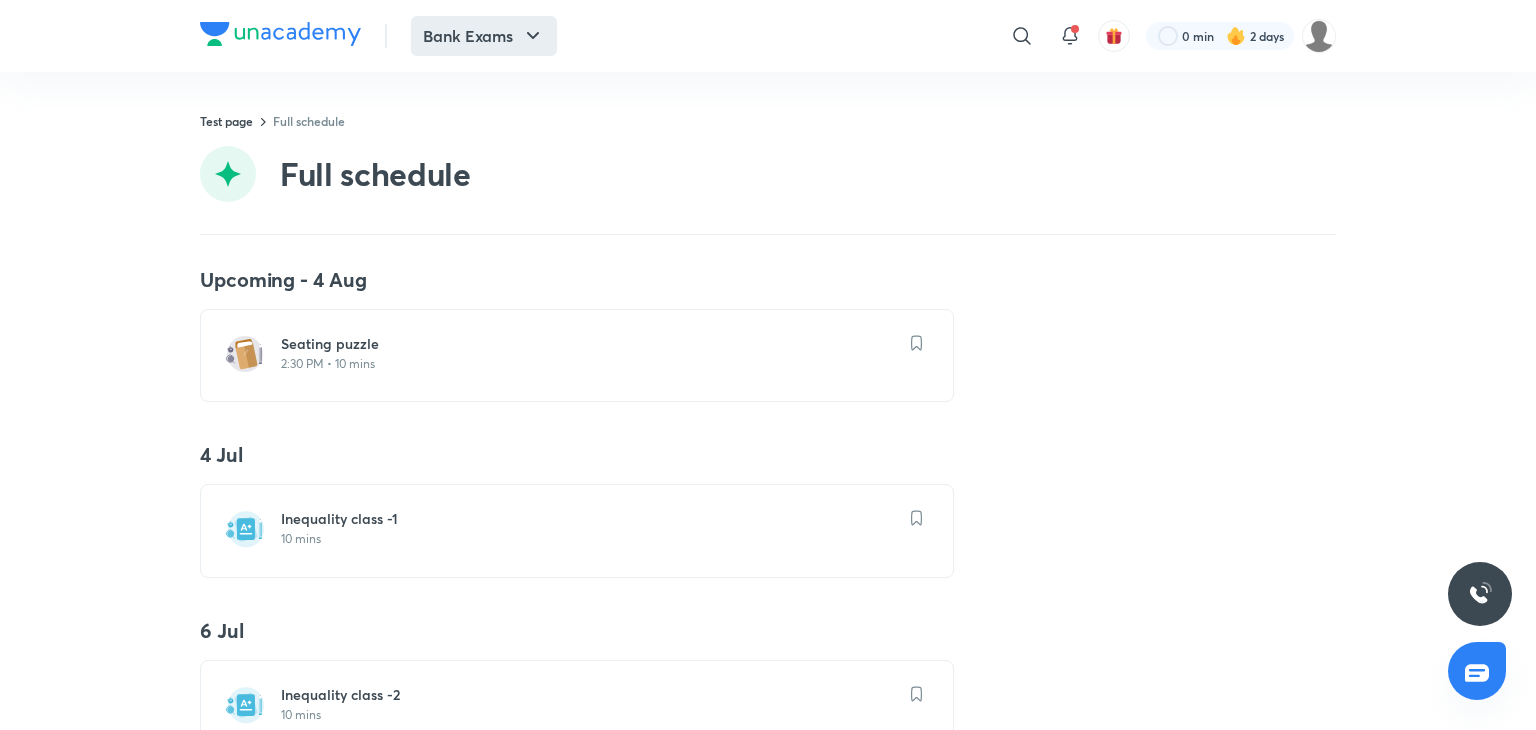 click on "Bank Exams" at bounding box center [484, 36] 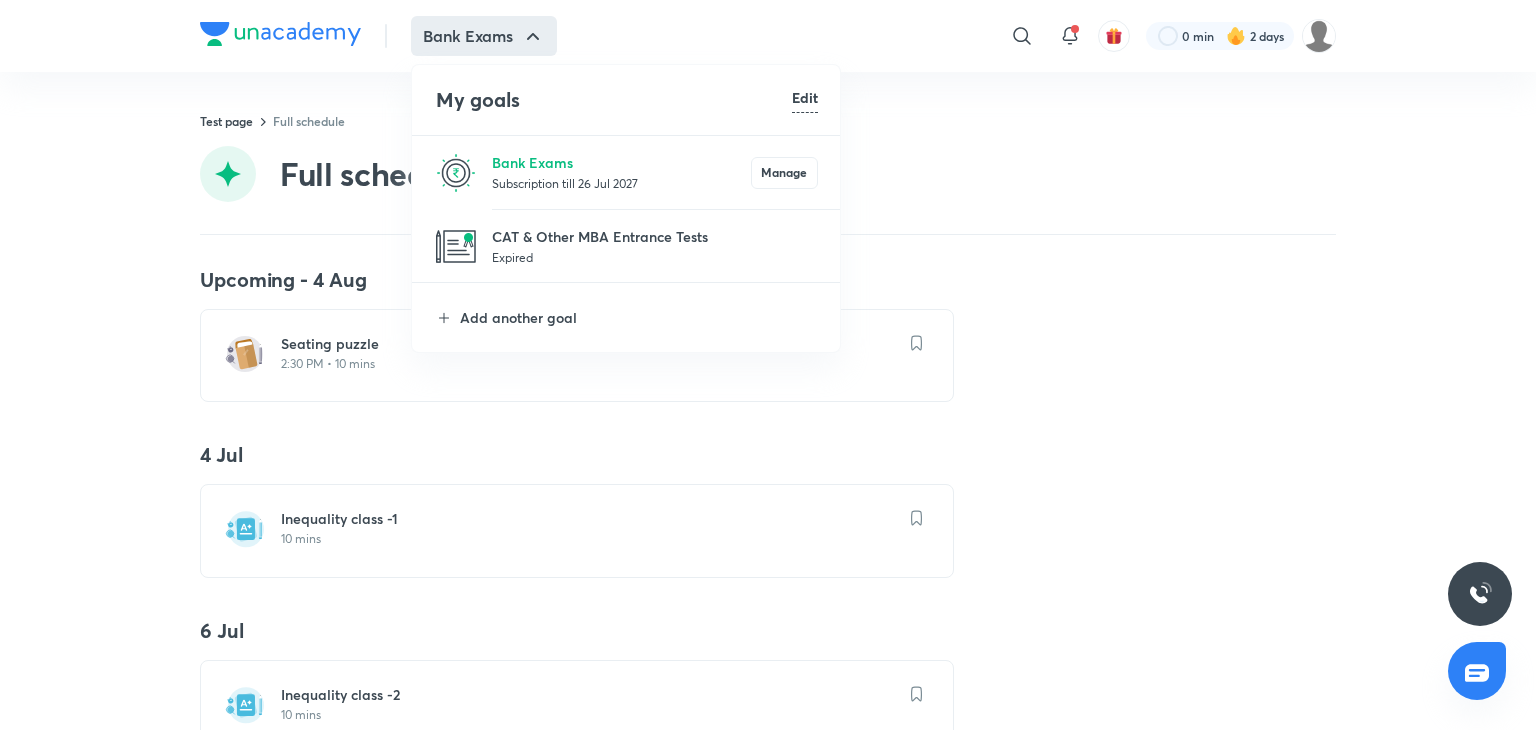 click on "Subscription till 26 Jul 2027" at bounding box center [621, 183] 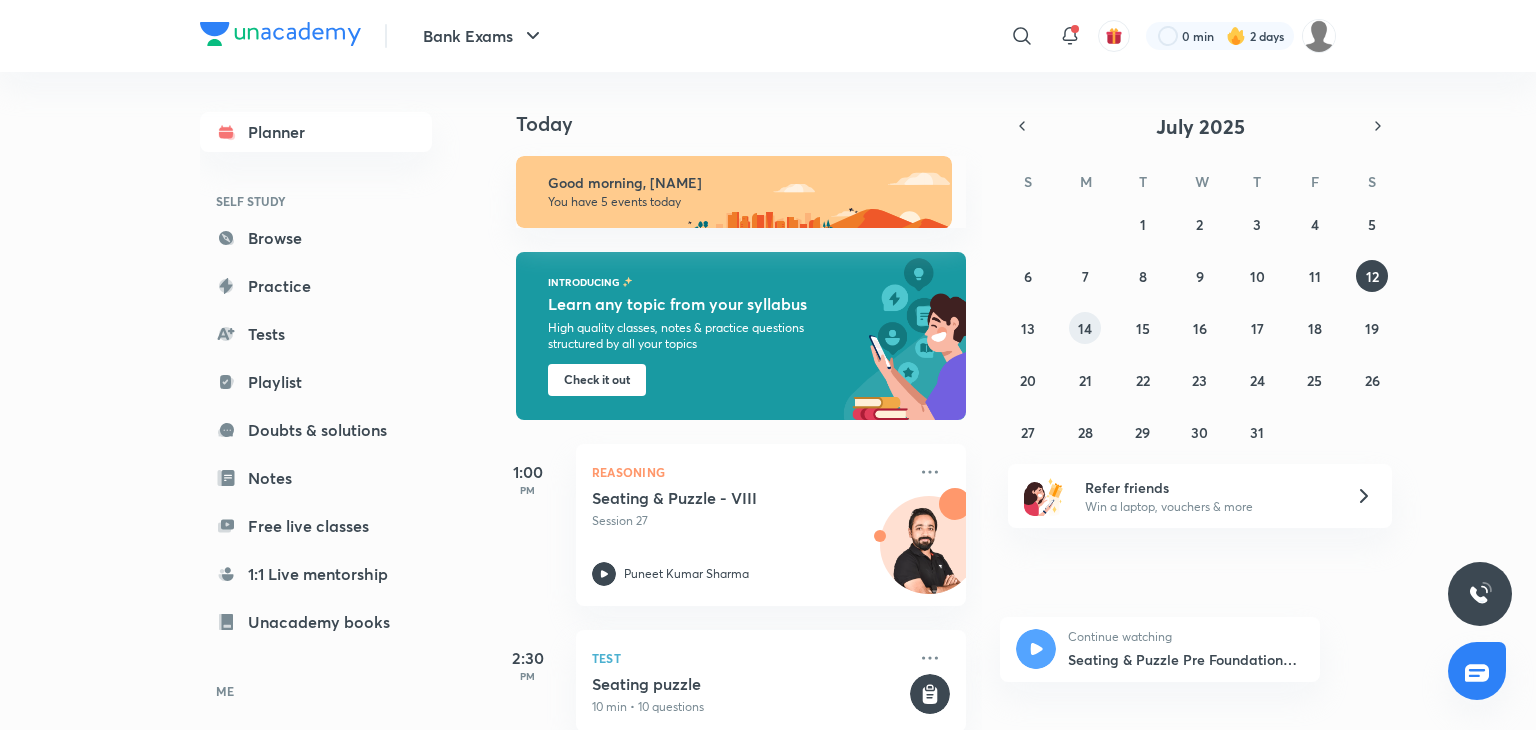 click on "14" at bounding box center [1085, 328] 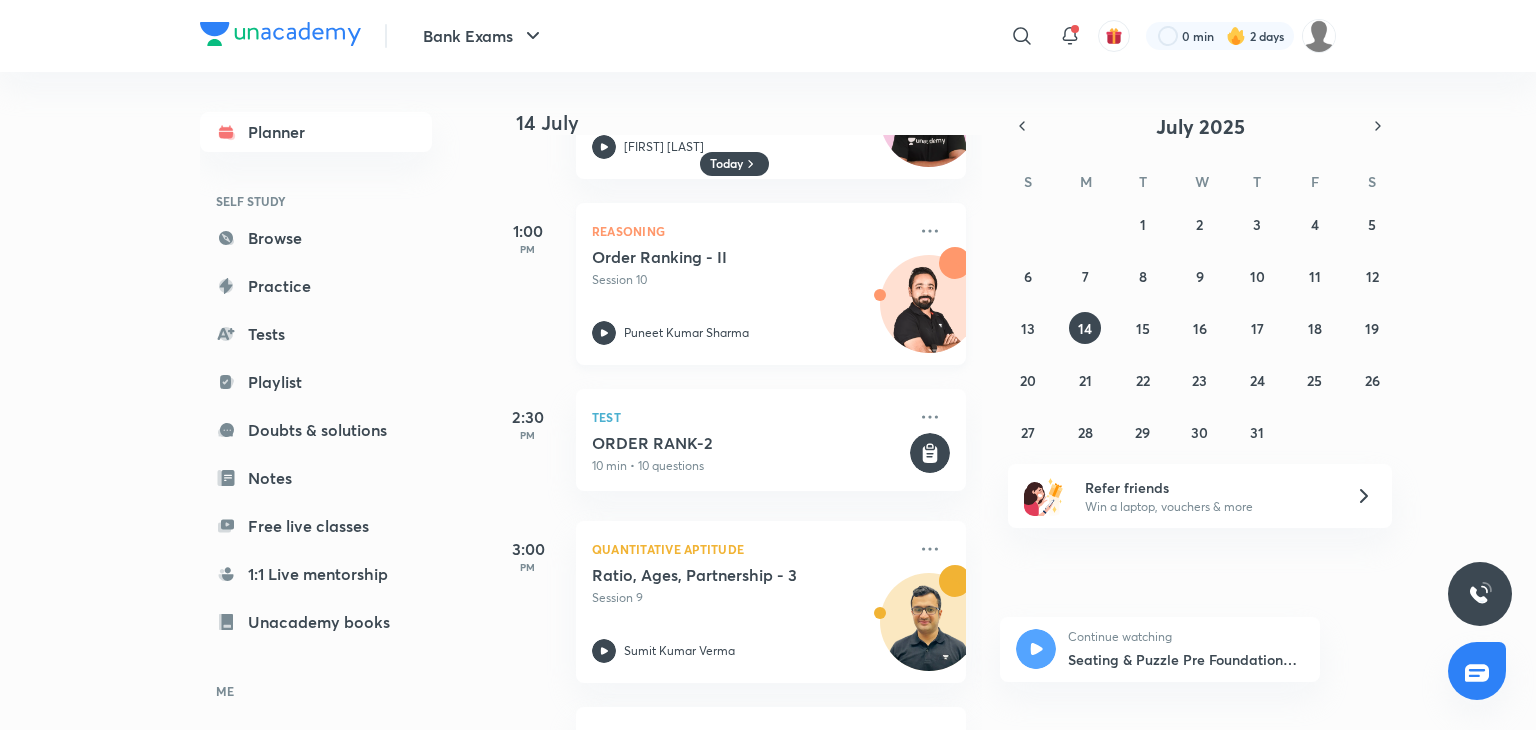 scroll, scrollTop: 144, scrollLeft: 0, axis: vertical 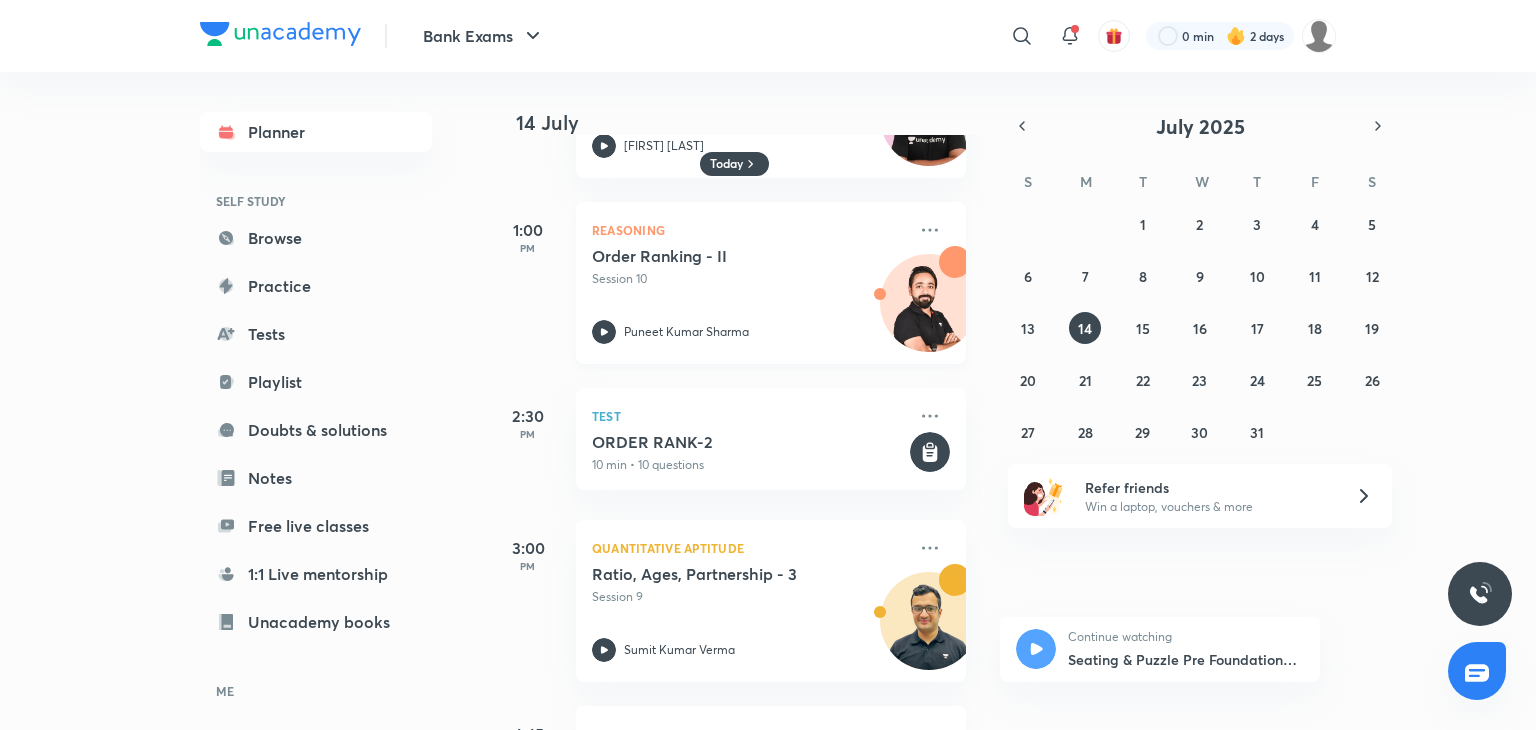 click on "Order Ranking - II" at bounding box center [716, 256] 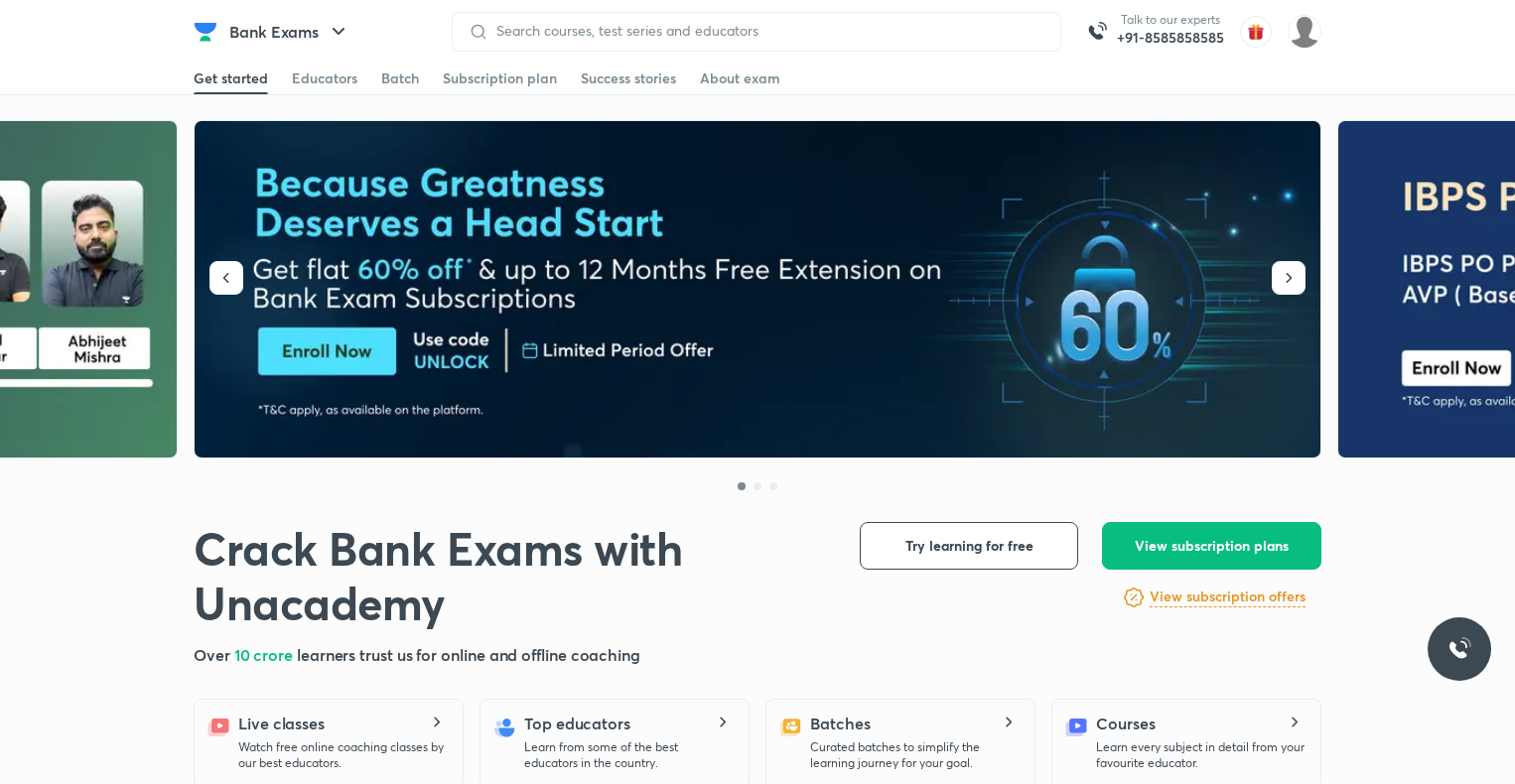 scroll, scrollTop: 0, scrollLeft: 0, axis: both 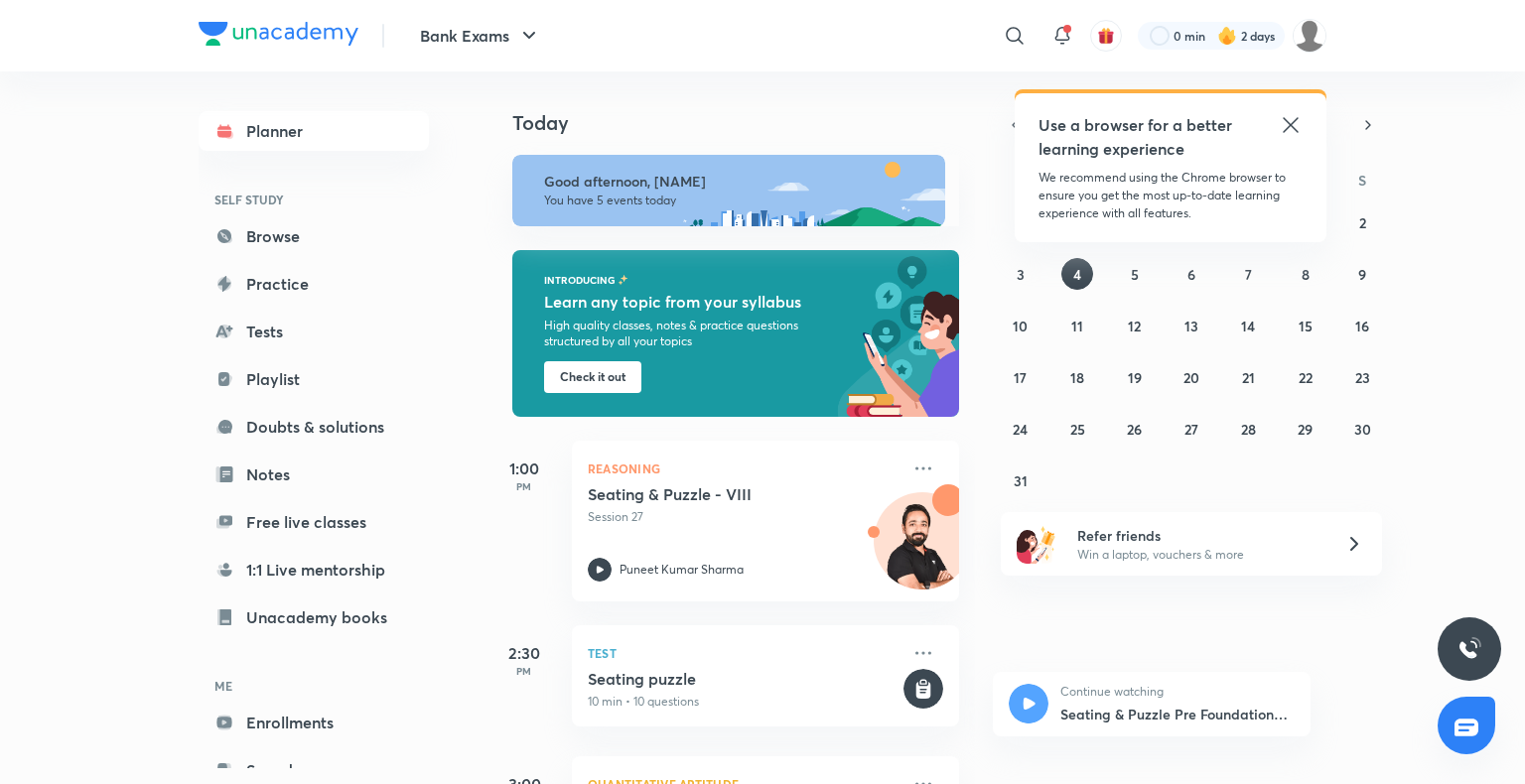 click 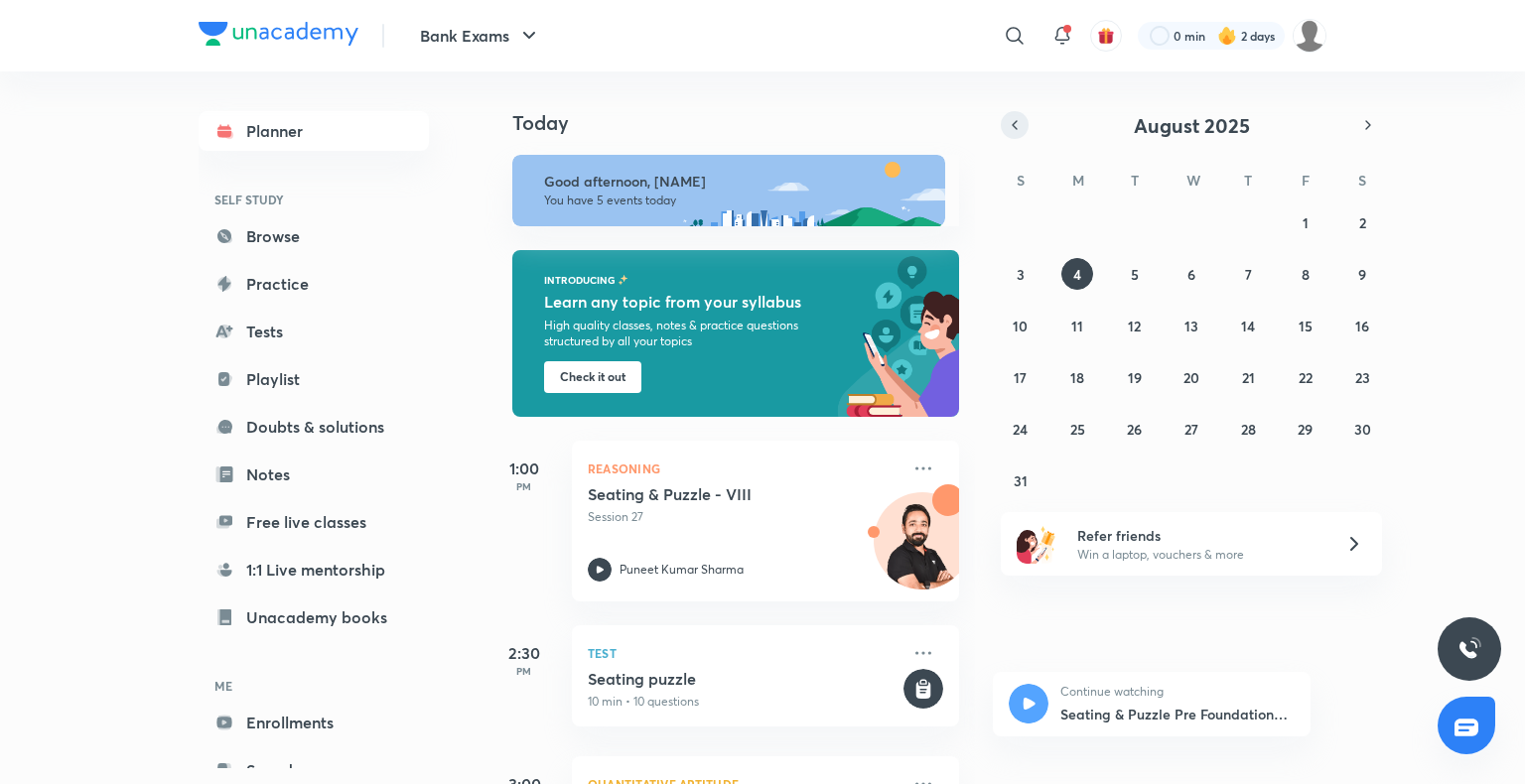 click at bounding box center [1015, 125] 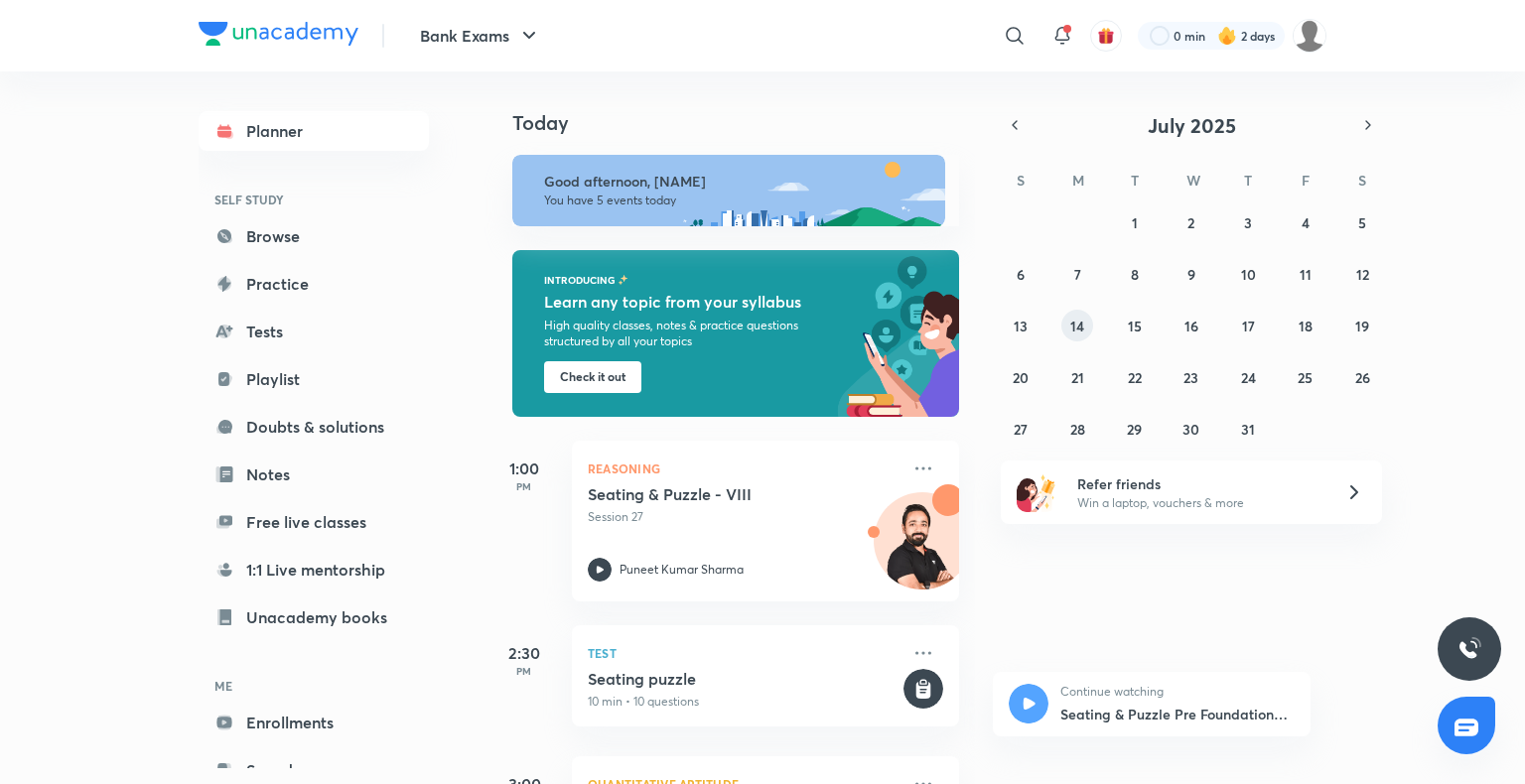 click on "14" at bounding box center (1077, 326) 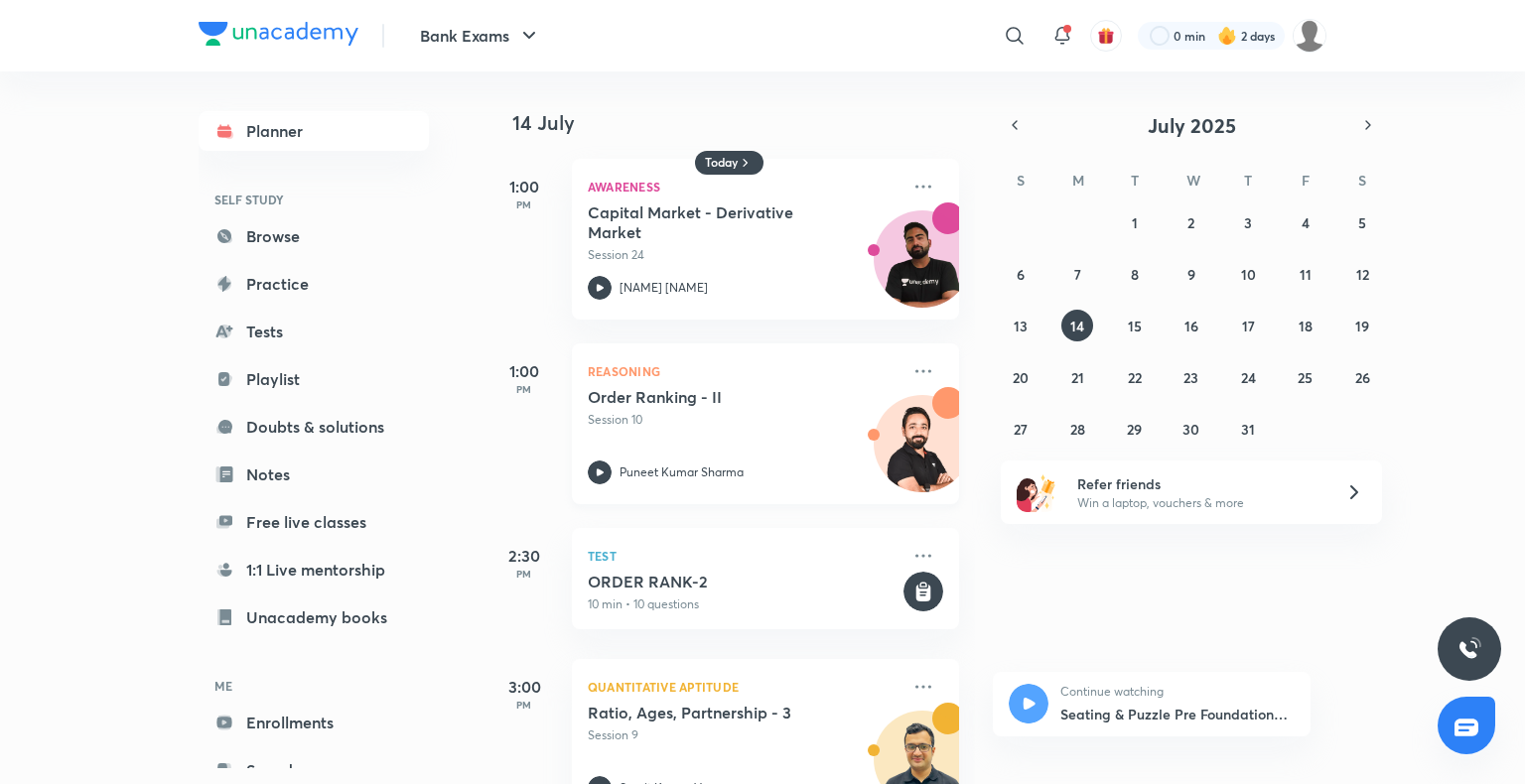 click on "Order Ranking - II Session 10 Puneet Kumar Sharma" at bounding box center [744, 436] 